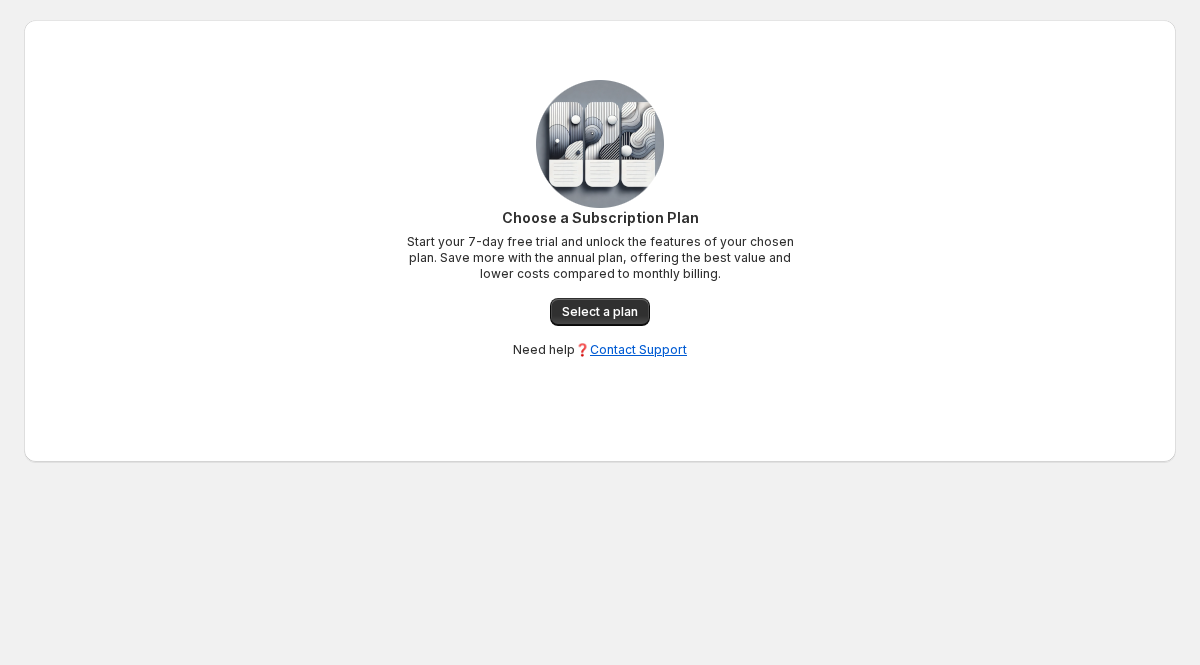 scroll, scrollTop: 0, scrollLeft: 0, axis: both 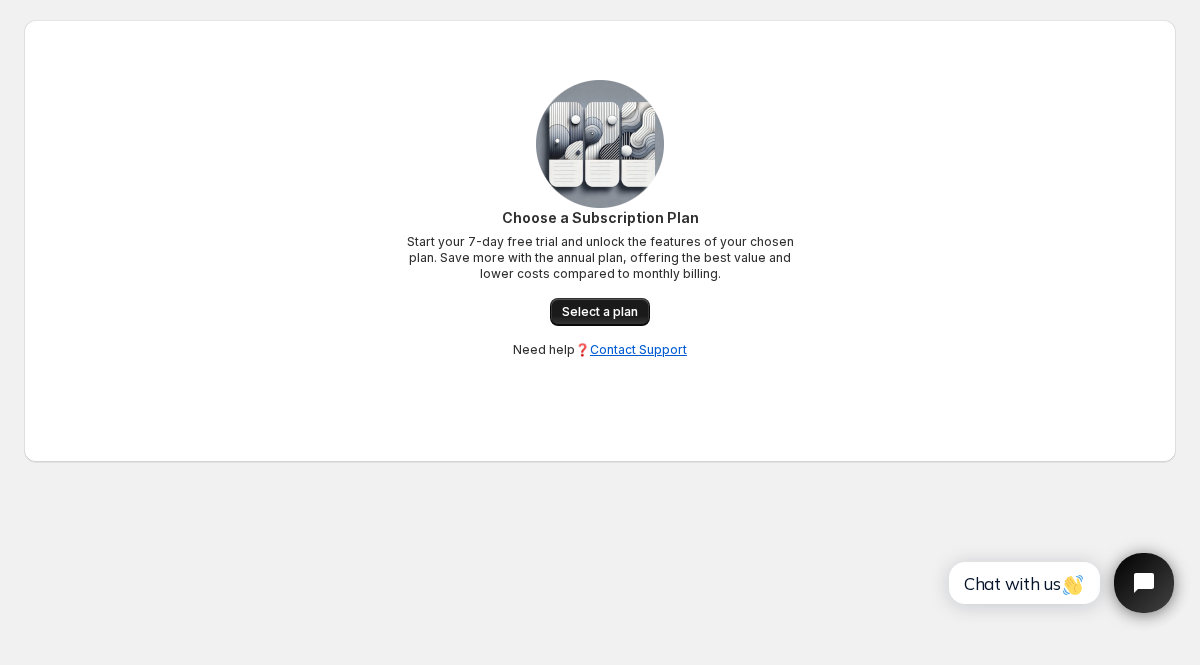 click on "Select a plan" at bounding box center (600, 312) 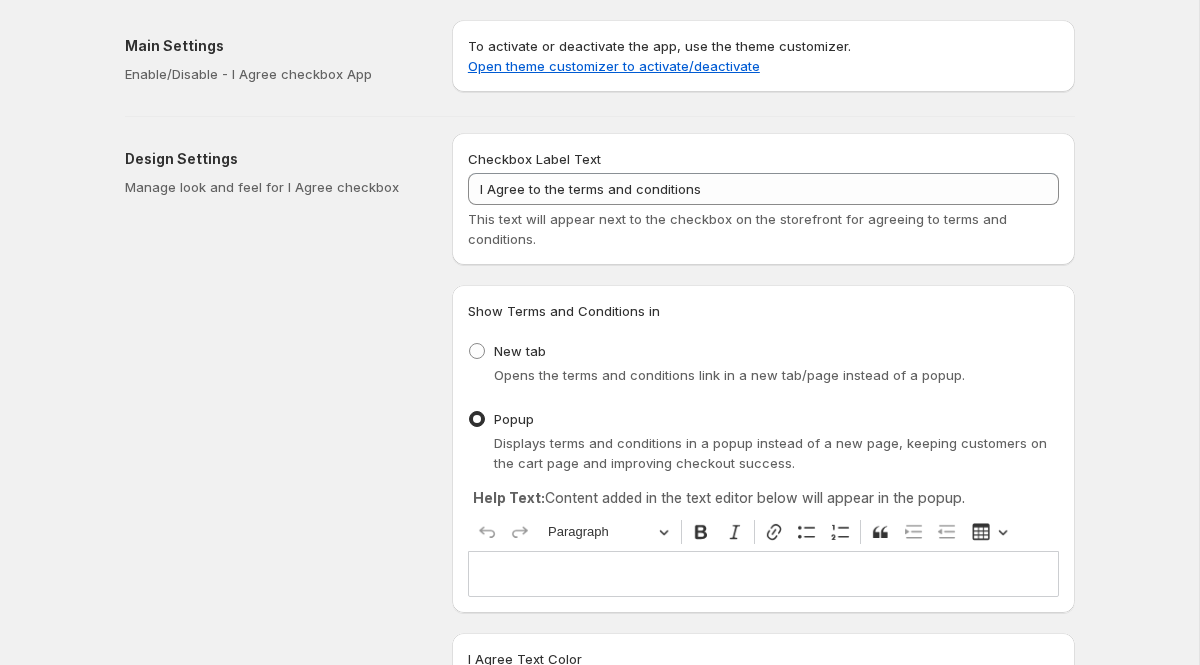 scroll, scrollTop: 0, scrollLeft: 0, axis: both 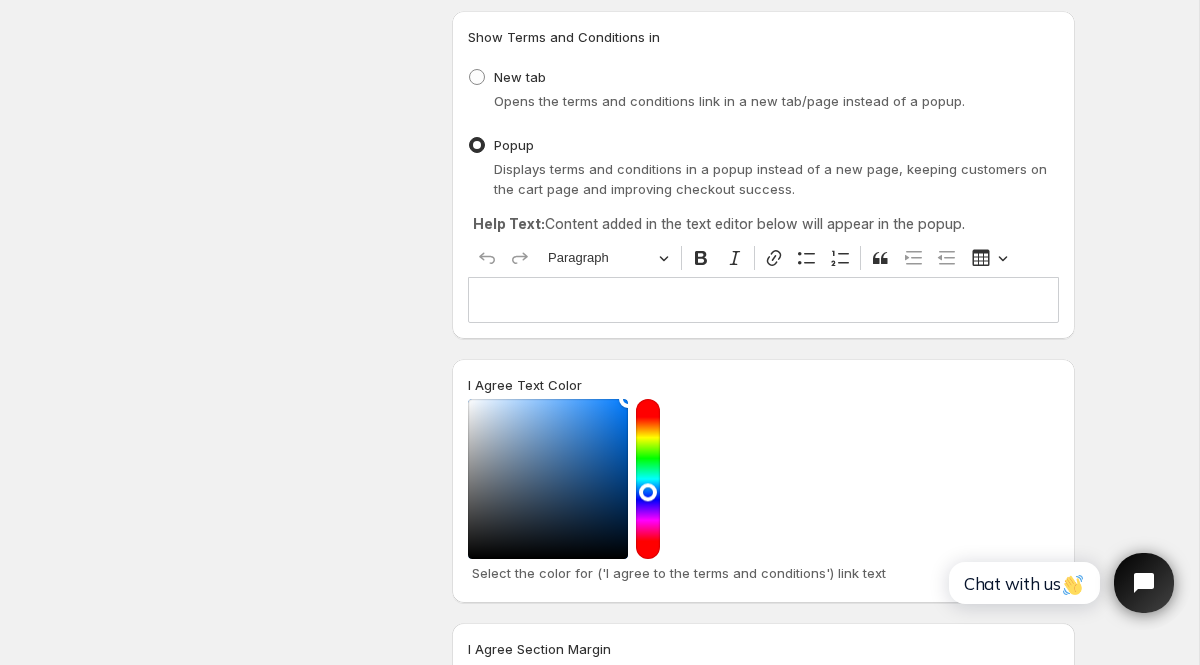 click at bounding box center (763, 300) 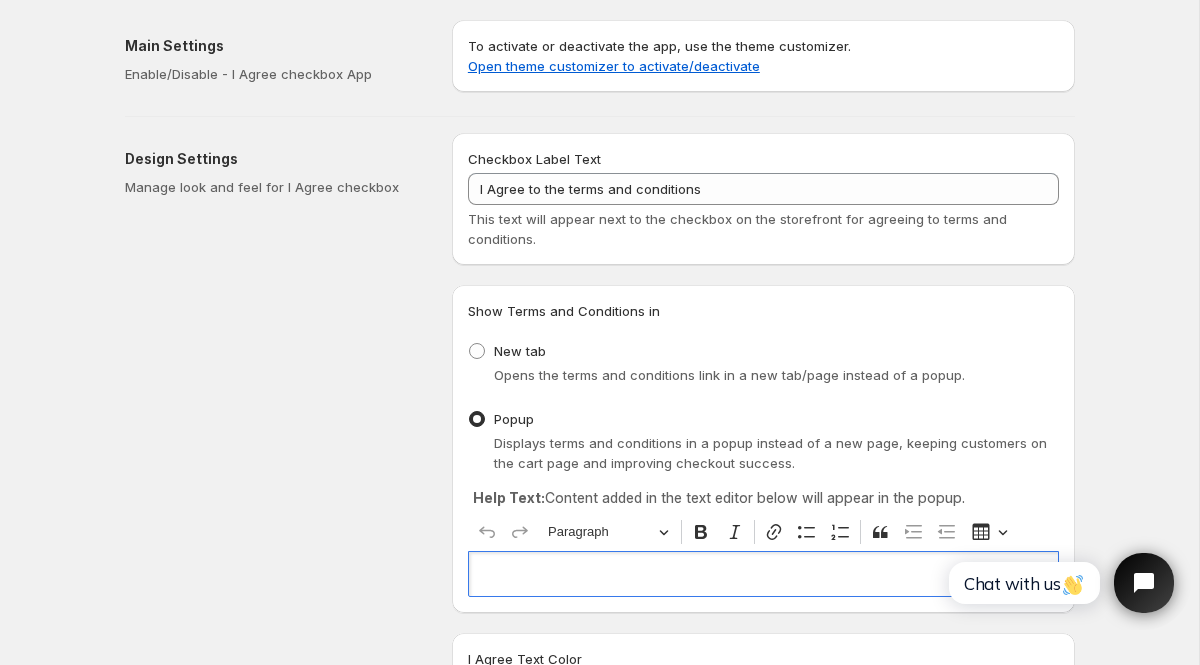 scroll, scrollTop: 6, scrollLeft: 0, axis: vertical 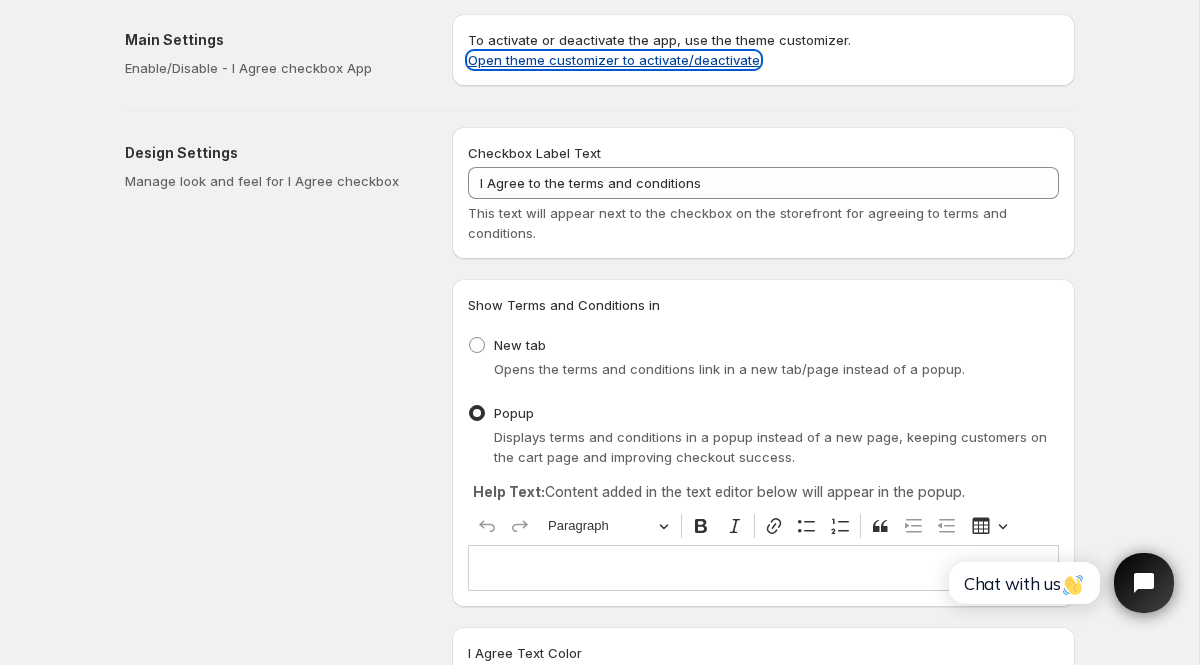 click on "Open theme customizer to activate/deactivate" at bounding box center (614, 60) 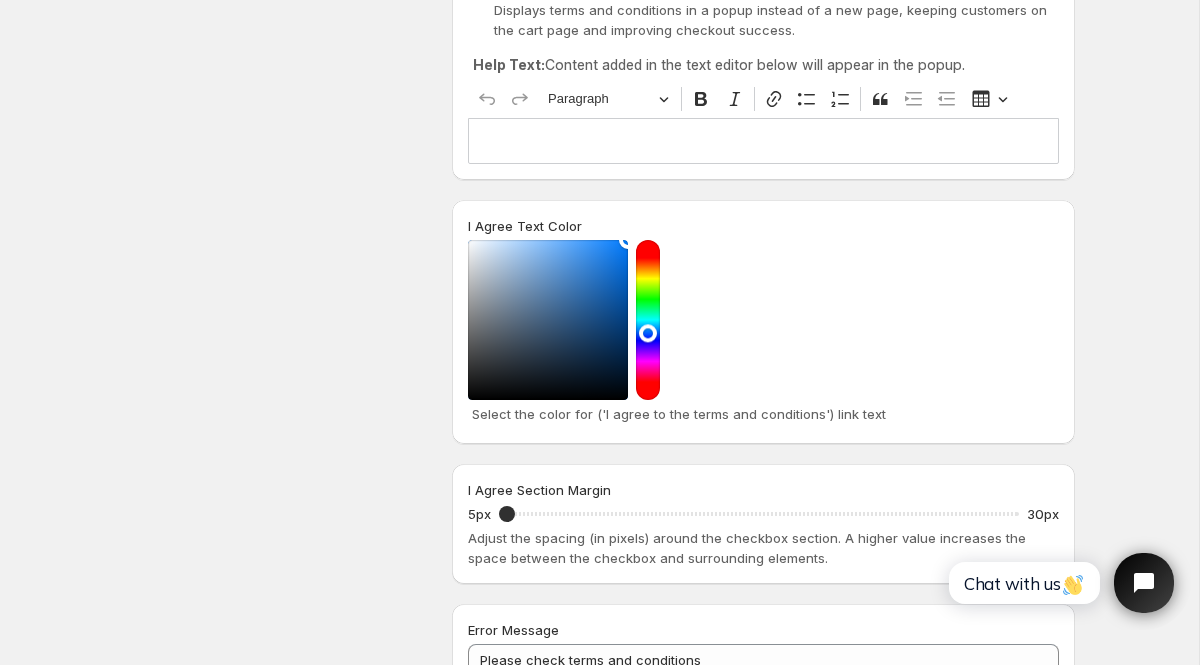 scroll, scrollTop: 0, scrollLeft: 0, axis: both 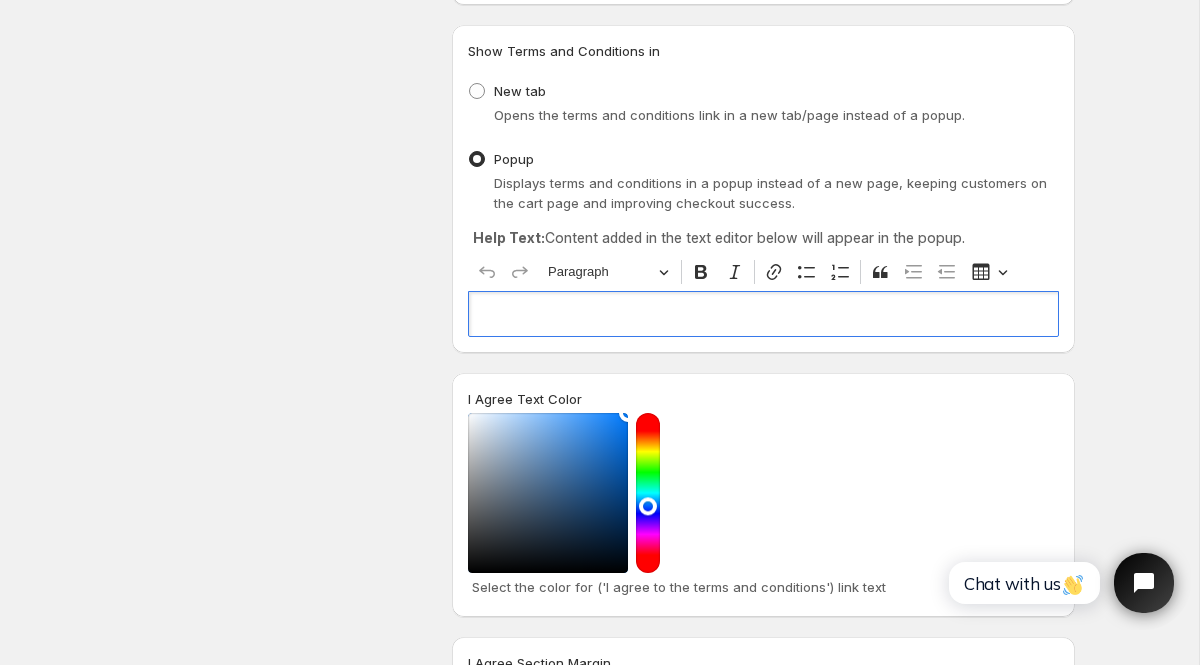 click at bounding box center (763, 314) 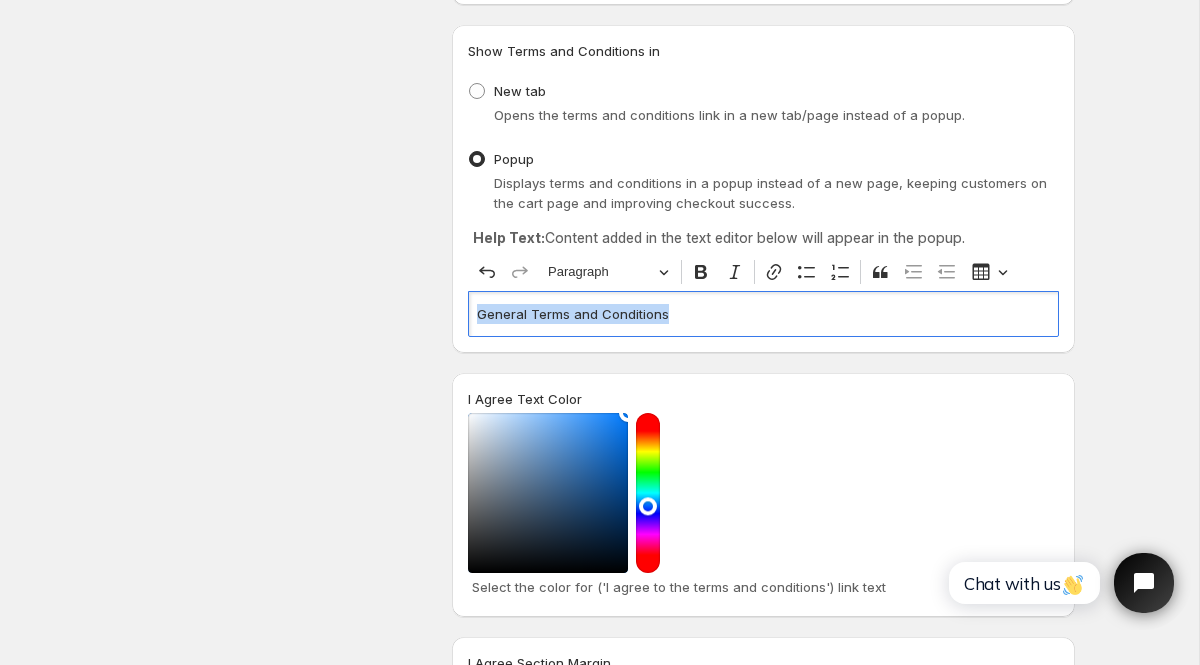 drag, startPoint x: 666, startPoint y: 315, endPoint x: 477, endPoint y: 314, distance: 189.00264 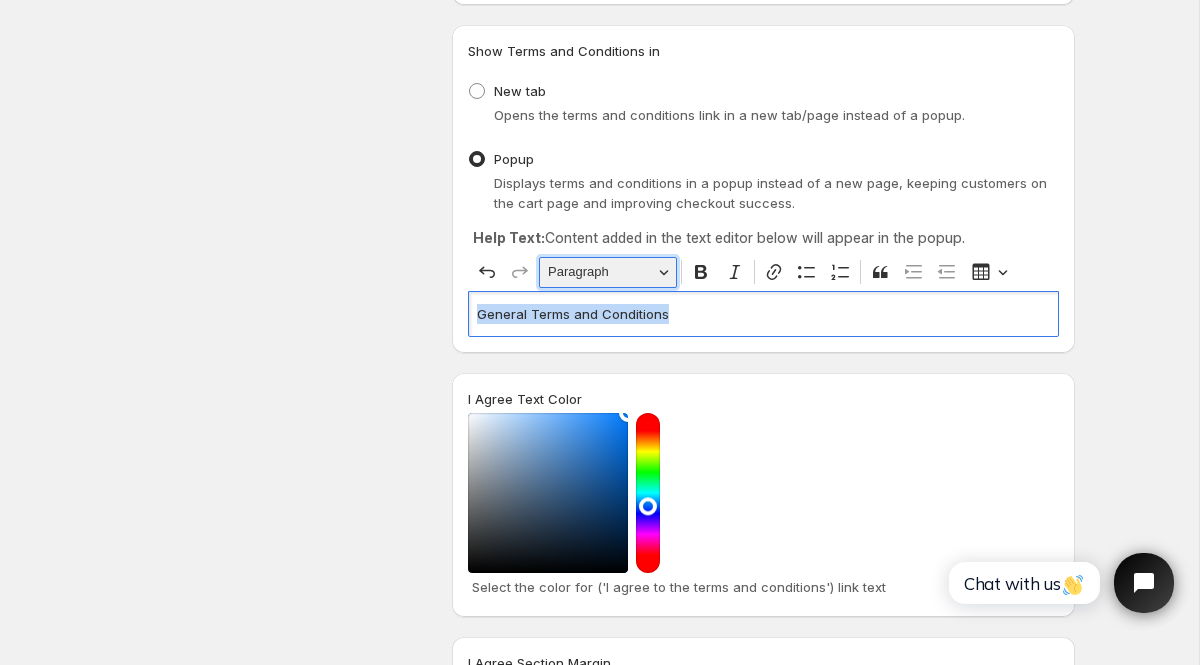 click on "Paragraph" at bounding box center [600, 272] 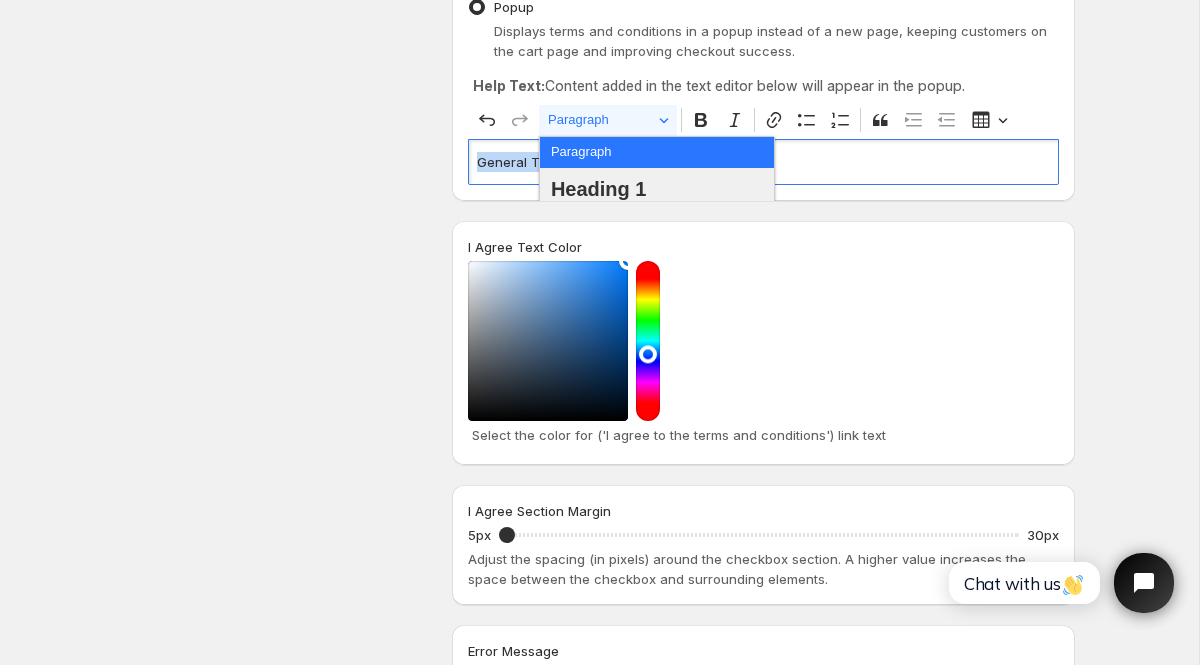 scroll, scrollTop: 411, scrollLeft: 0, axis: vertical 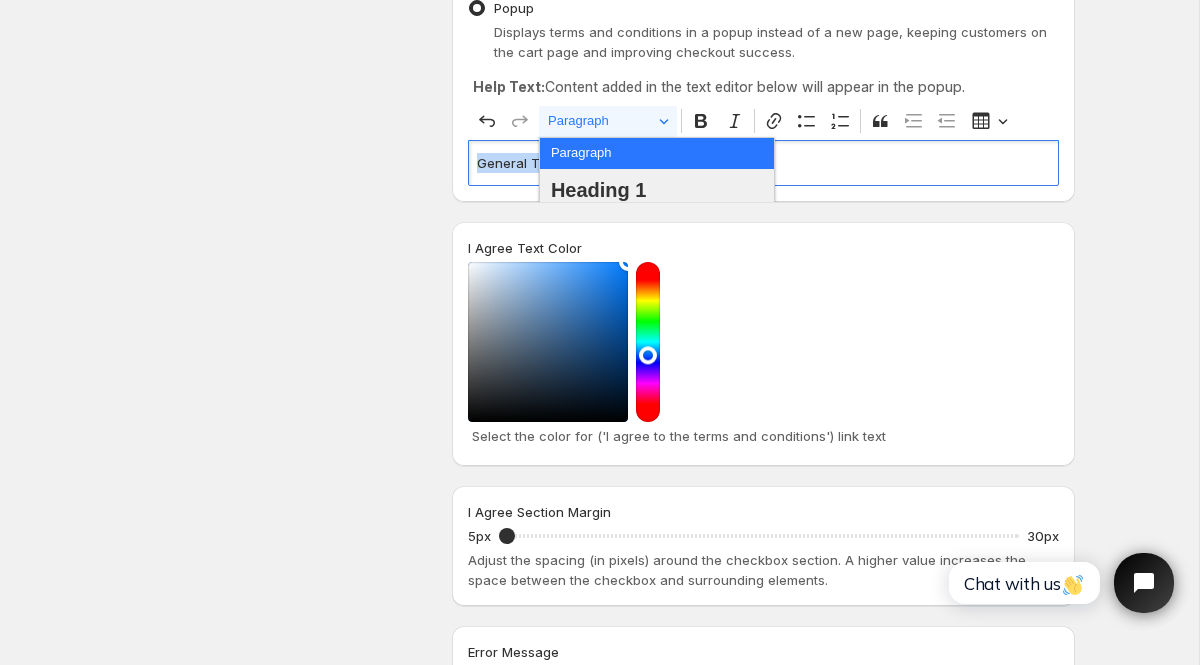type 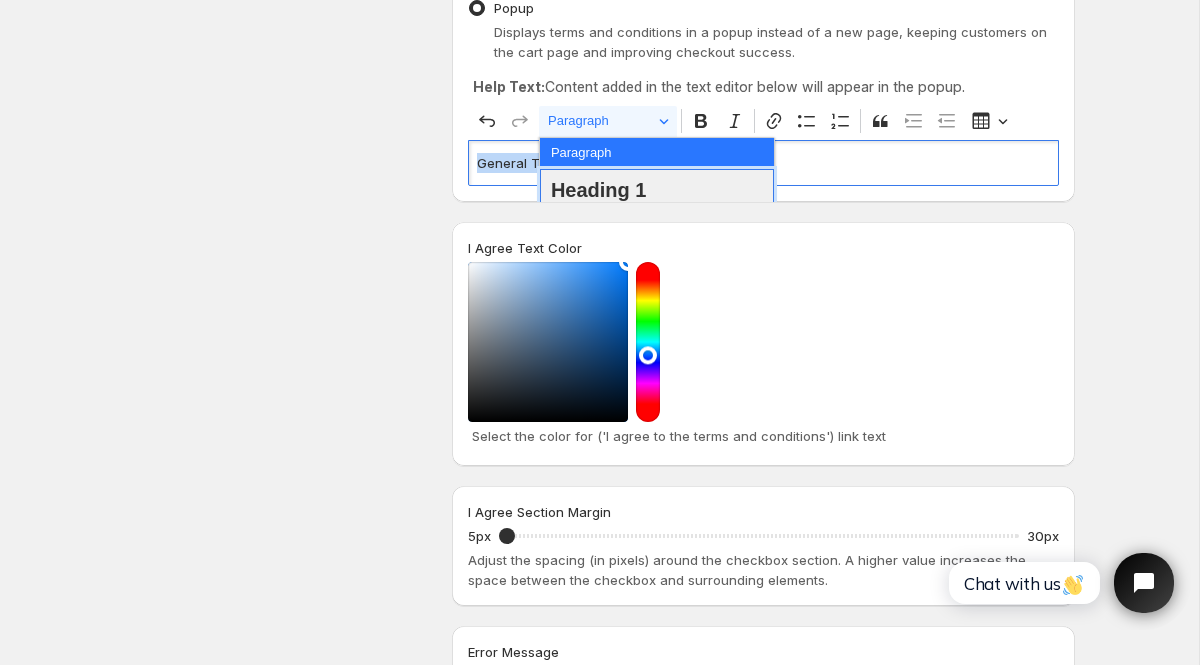 type 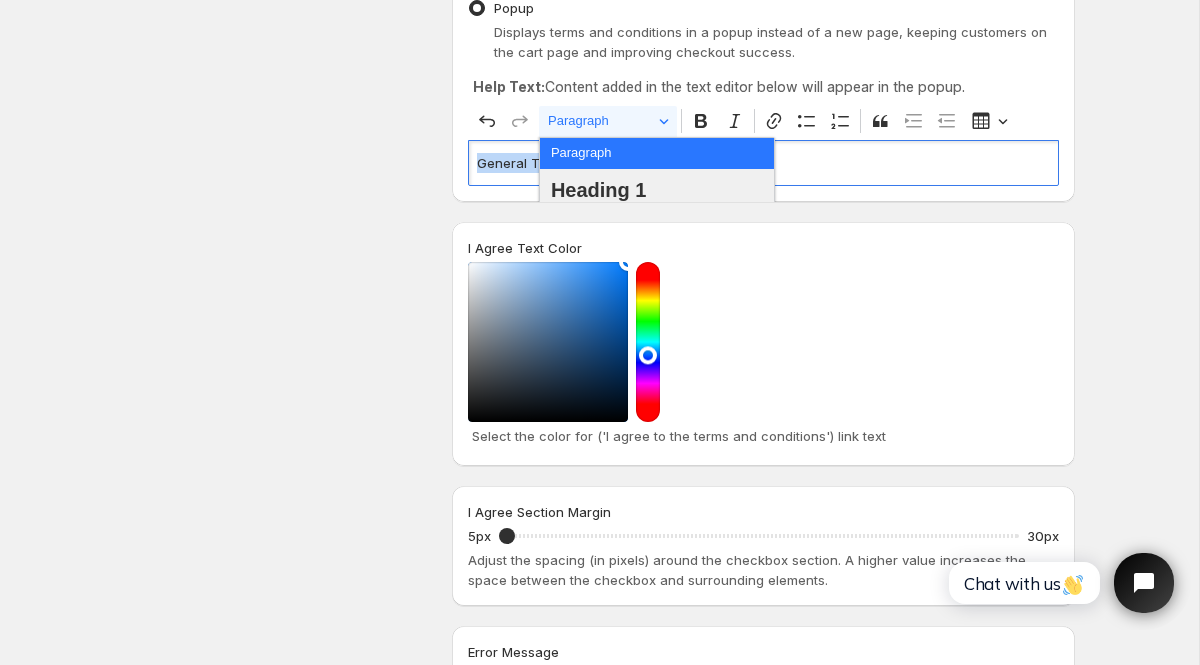 type 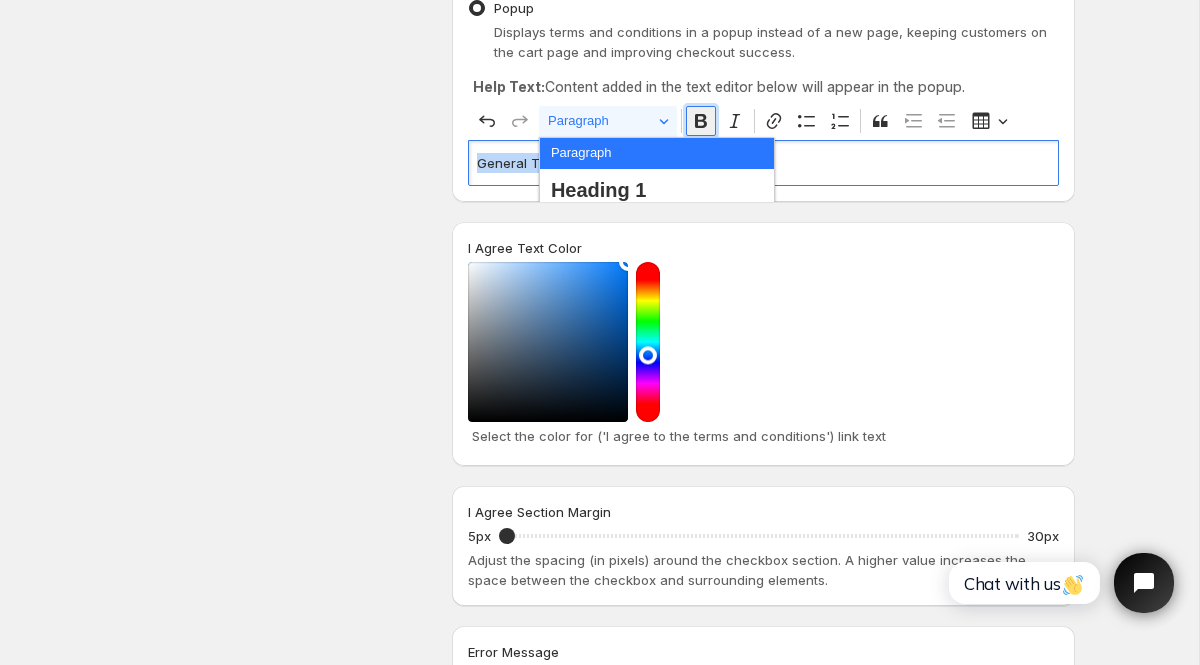 click 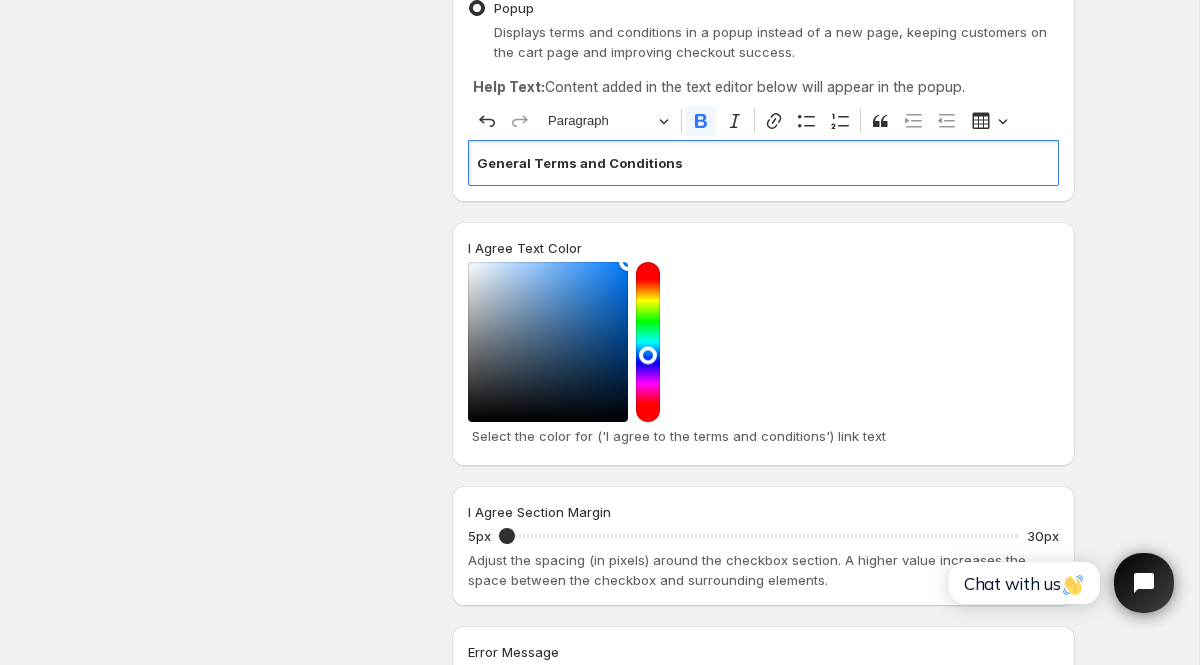 click on "General Terms and Conditions" at bounding box center (763, 163) 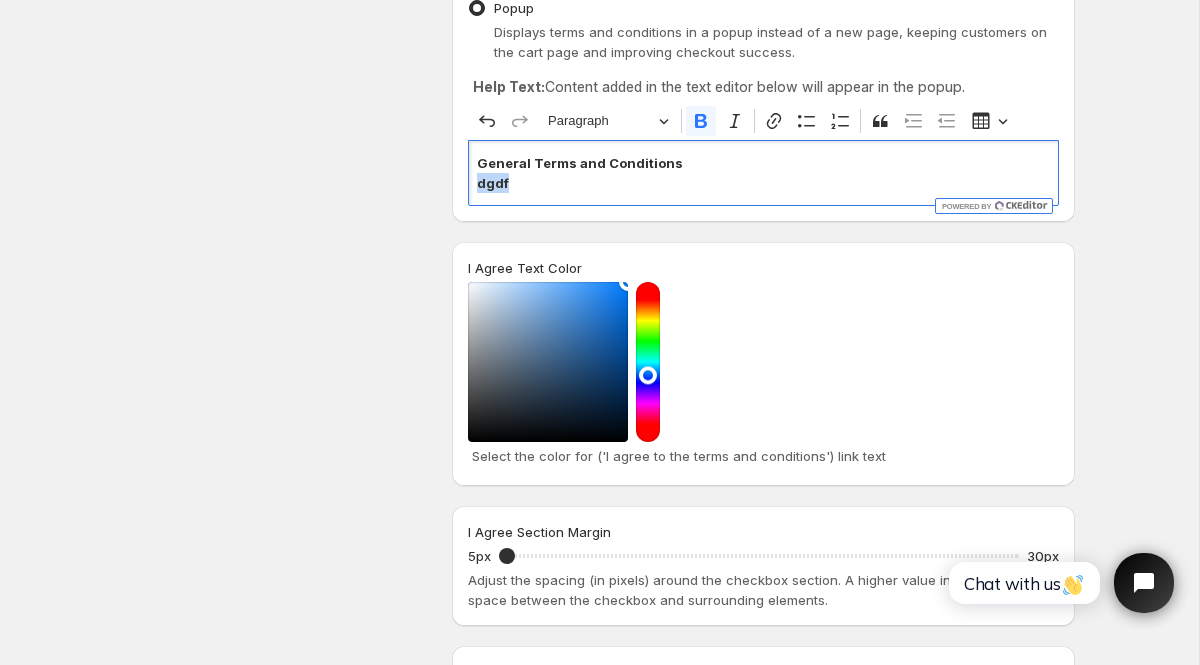 drag, startPoint x: 509, startPoint y: 189, endPoint x: 474, endPoint y: 189, distance: 35 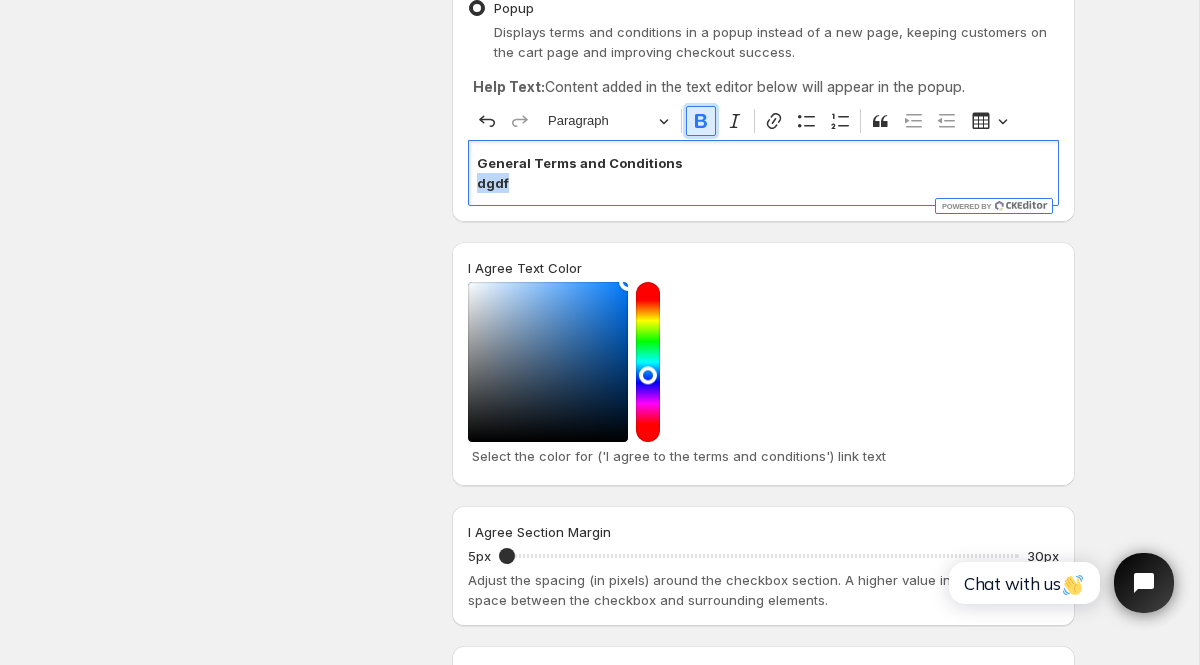 click 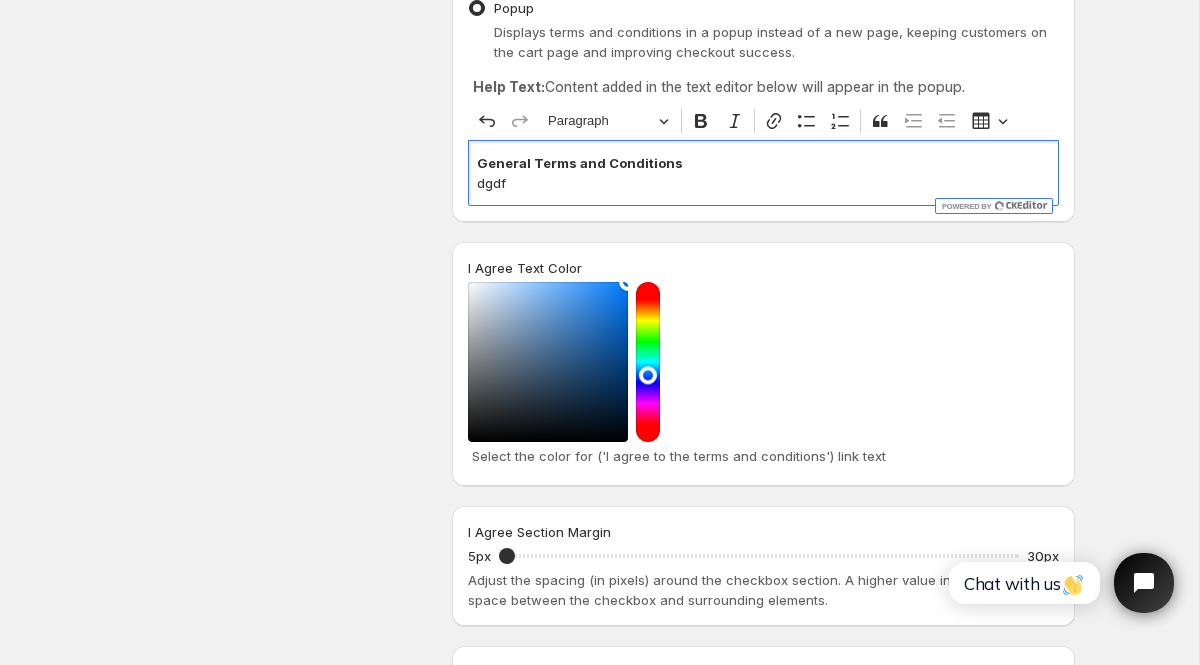 click on "dgdf" at bounding box center (763, 183) 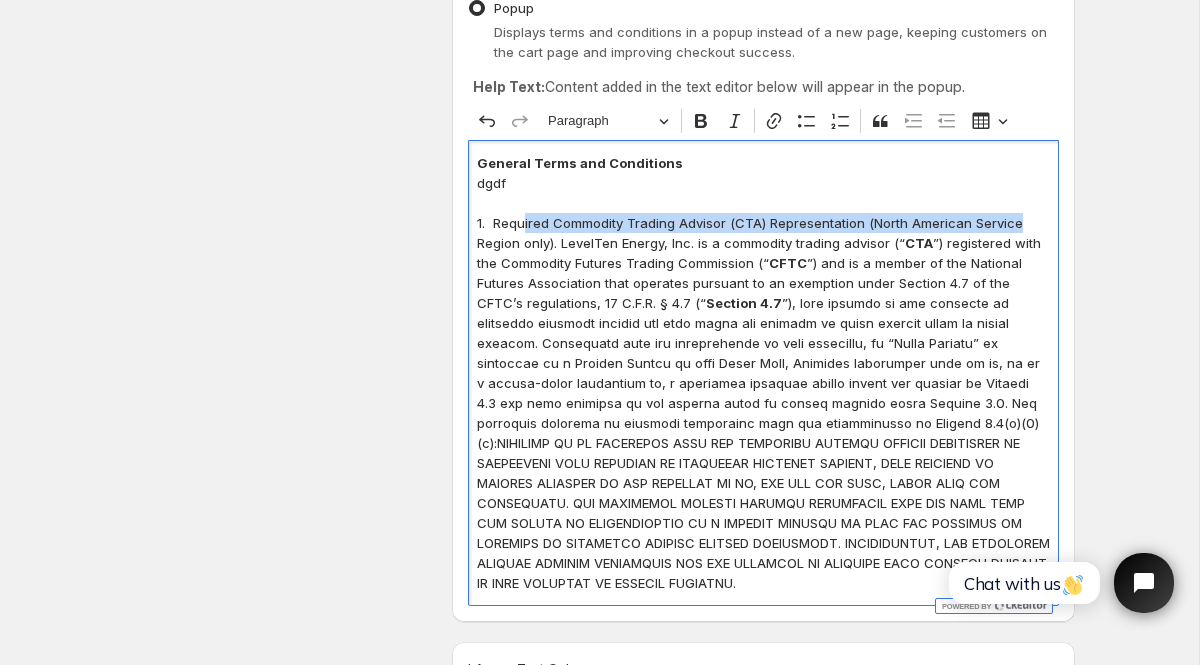 drag, startPoint x: 1018, startPoint y: 225, endPoint x: 522, endPoint y: 222, distance: 496.00906 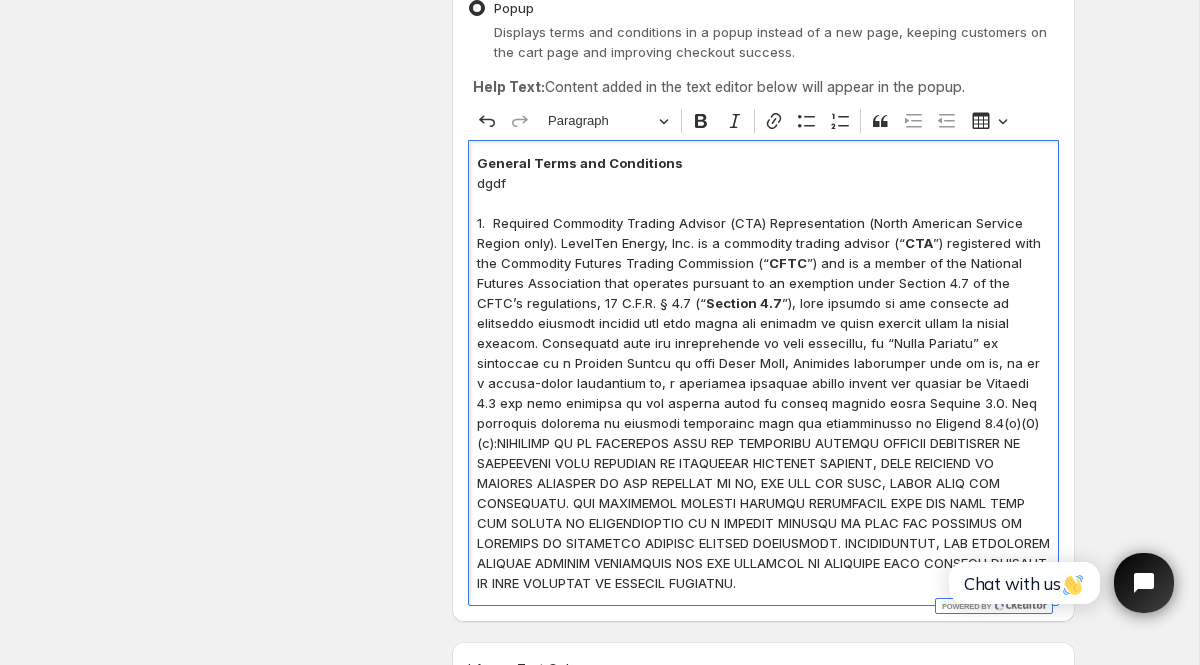 click on "1.  Required Commodity Trading Advisor (CTA) Representation (North American Service Region only). LevelTen Energy, Inc. is a commodity trading advisor (“ CTA ”) registered with the Commodity Futures Trading Commission (“ CFTC ”) and is a member of the National Futures Association that operates pursuant to an exemption under Section 4.7 of the CFTC’s regulations, 17 C.F.R. § 4.7 (“ Section 4.7" at bounding box center (763, 403) 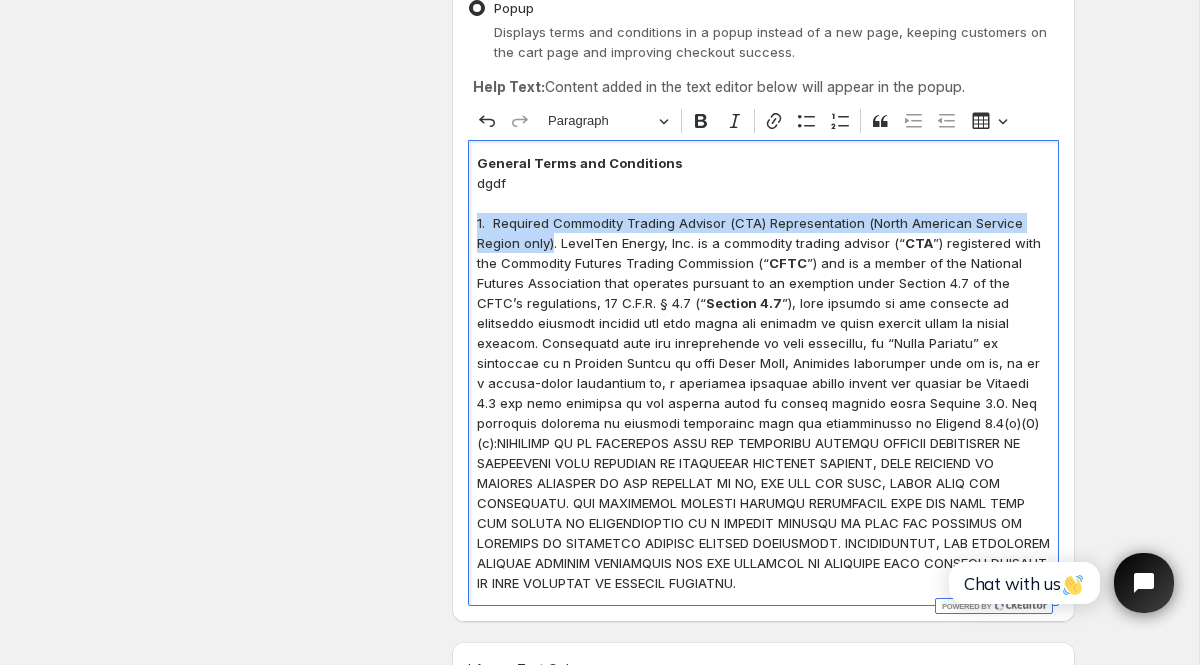 drag, startPoint x: 552, startPoint y: 245, endPoint x: 468, endPoint y: 229, distance: 85.51023 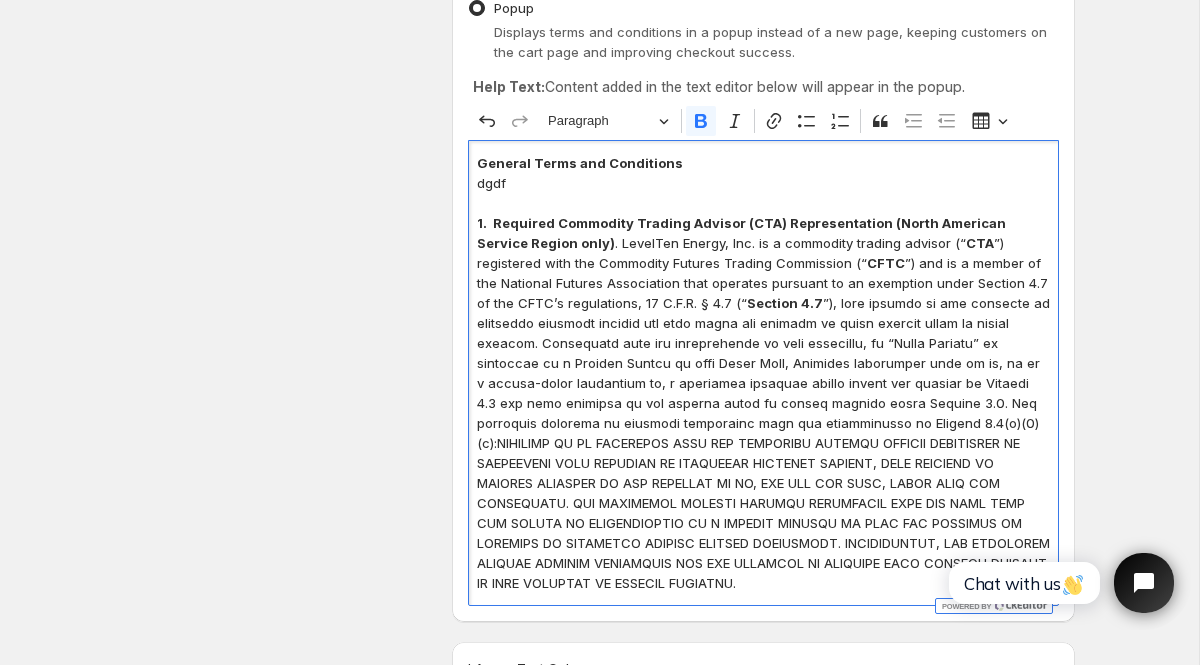 click on "1.  Required Commodity Trading Advisor (CTA) Representation (North American Service Region only) . LevelTen Energy, Inc. is a commodity trading advisor (“ CTA ”) registered with the Commodity Futures Trading Commission (“ CFTC ”) and is a member of the National Futures Association that operates pursuant to an exemption under Section 4.7 of the CFTC’s regulations, 17 C.F.R. § 4.7 (“ Section 4.7" at bounding box center (763, 403) 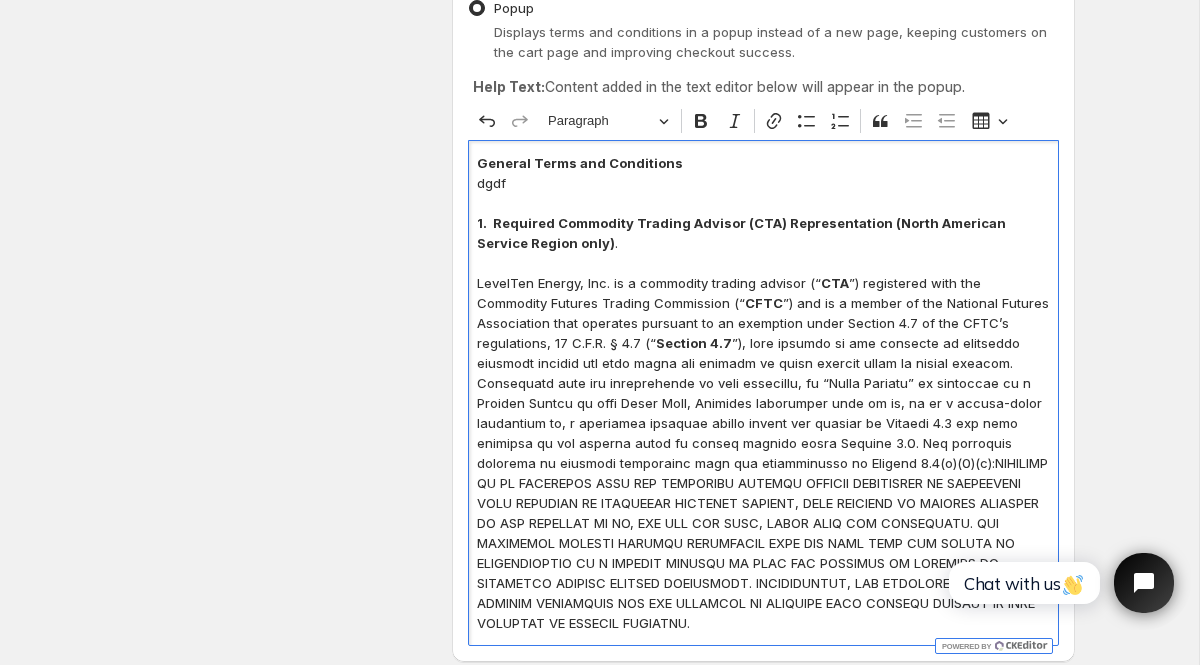 click on "LevelTen Energy, Inc. is a commodity trading advisor (“ CTA ”) registered with the Commodity Futures Trading Commission (“ CFTC ”) and is a member of the National Futures Association that operates pursuant to an exemption under Section 4.7 of the CFTC’s regulations, 17 C.F.R. § 4.7 (“ Section 4.7" at bounding box center (763, 453) 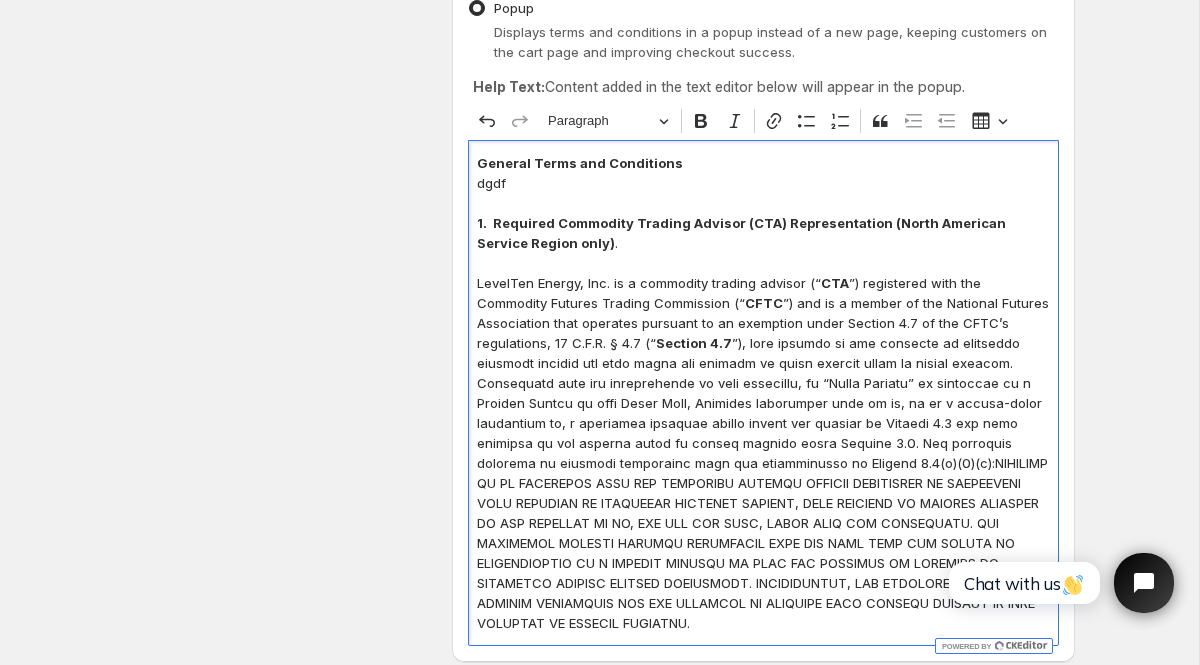 click on "LevelTen Energy, Inc. is a commodity trading advisor (“ CTA ”) registered with the Commodity Futures Trading Commission (“ CFTC ”) and is a member of the National Futures Association that operates pursuant to an exemption under Section 4.7 of the CFTC’s regulations, 17 C.F.R. § 4.7 (“ Section 4.7" at bounding box center [763, 453] 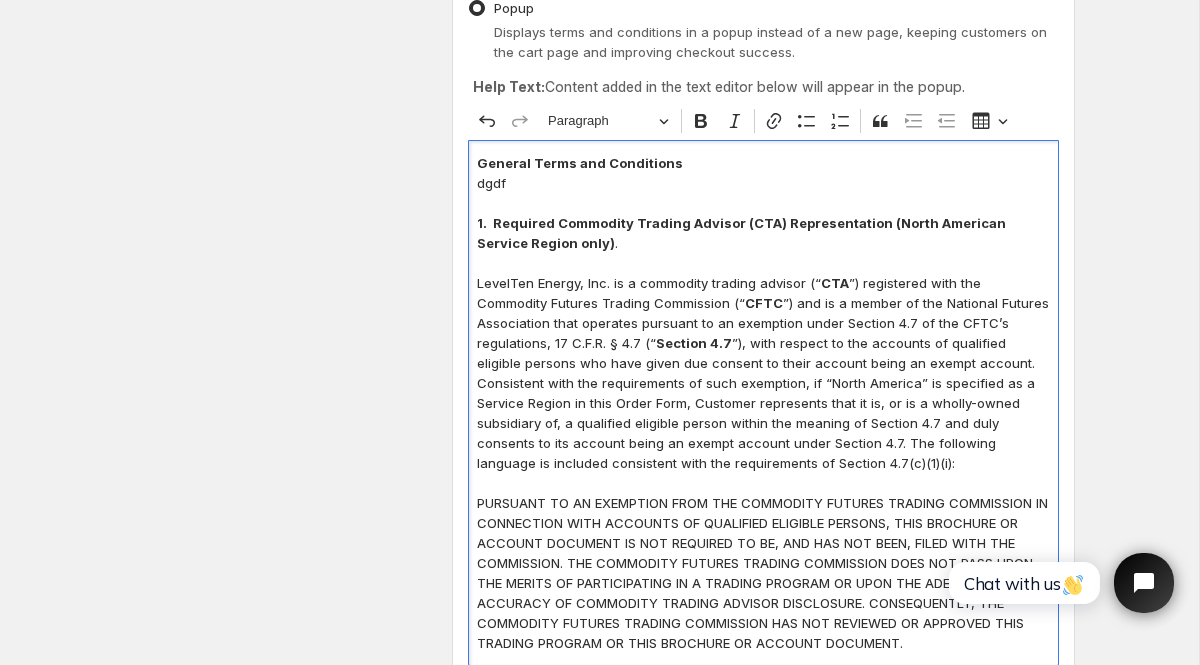 scroll, scrollTop: 395, scrollLeft: 0, axis: vertical 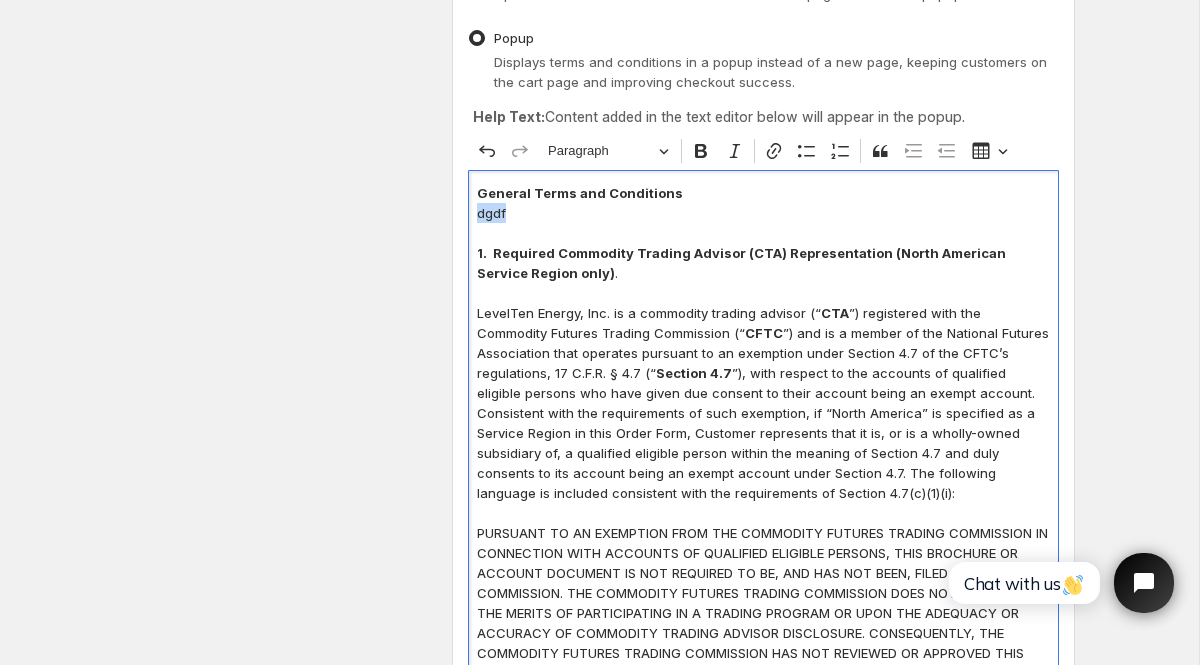 drag, startPoint x: 513, startPoint y: 216, endPoint x: 476, endPoint y: 216, distance: 37 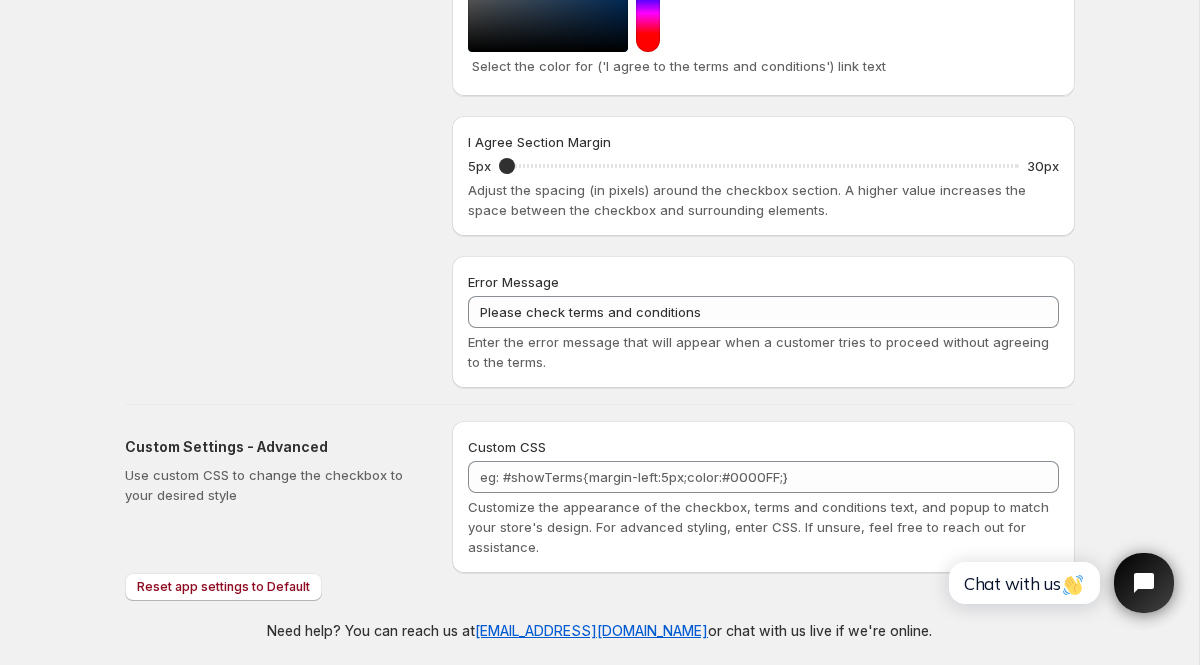 scroll, scrollTop: 1266, scrollLeft: 0, axis: vertical 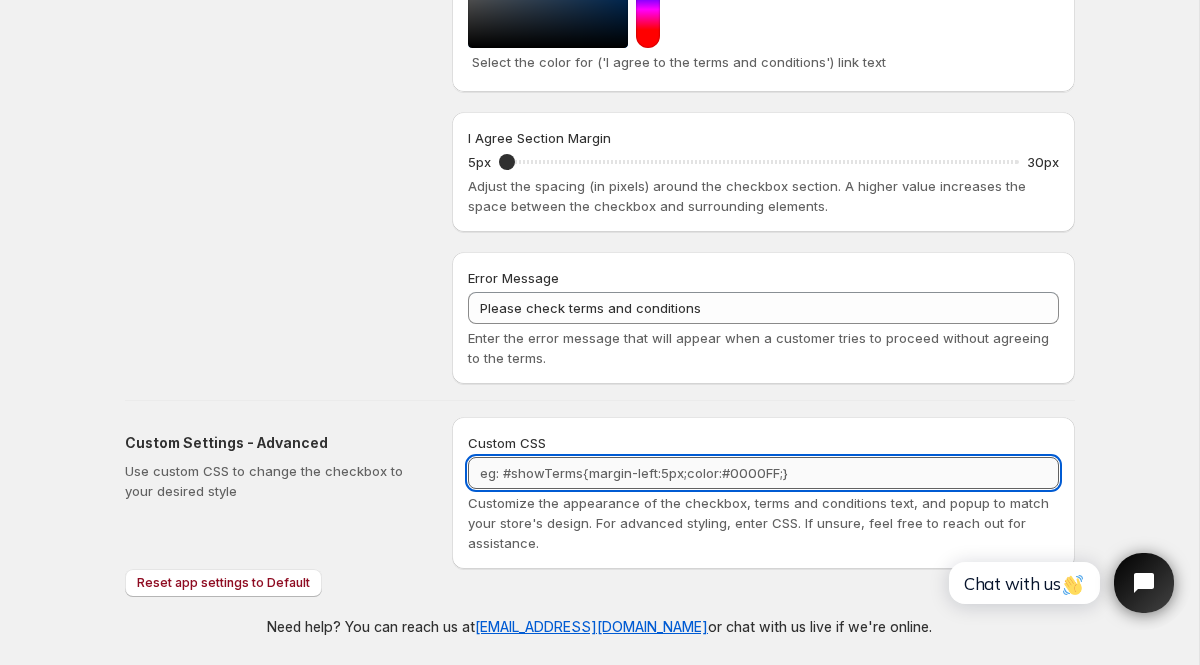 click on "Custom CSS" at bounding box center [763, 473] 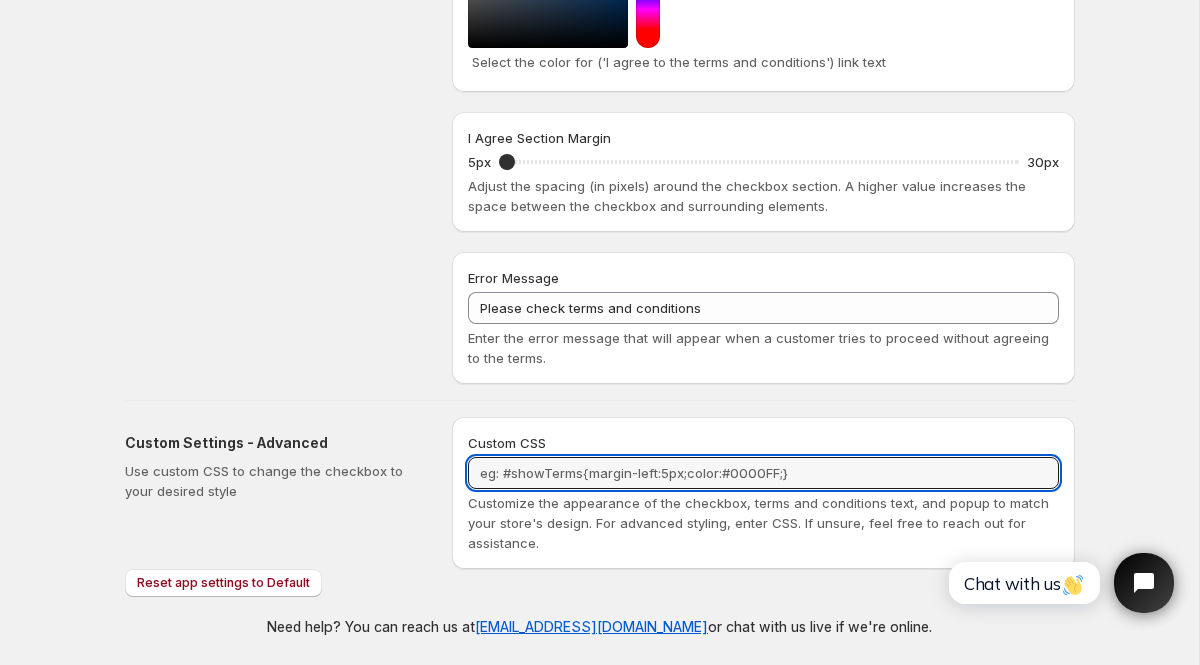 type on "/" 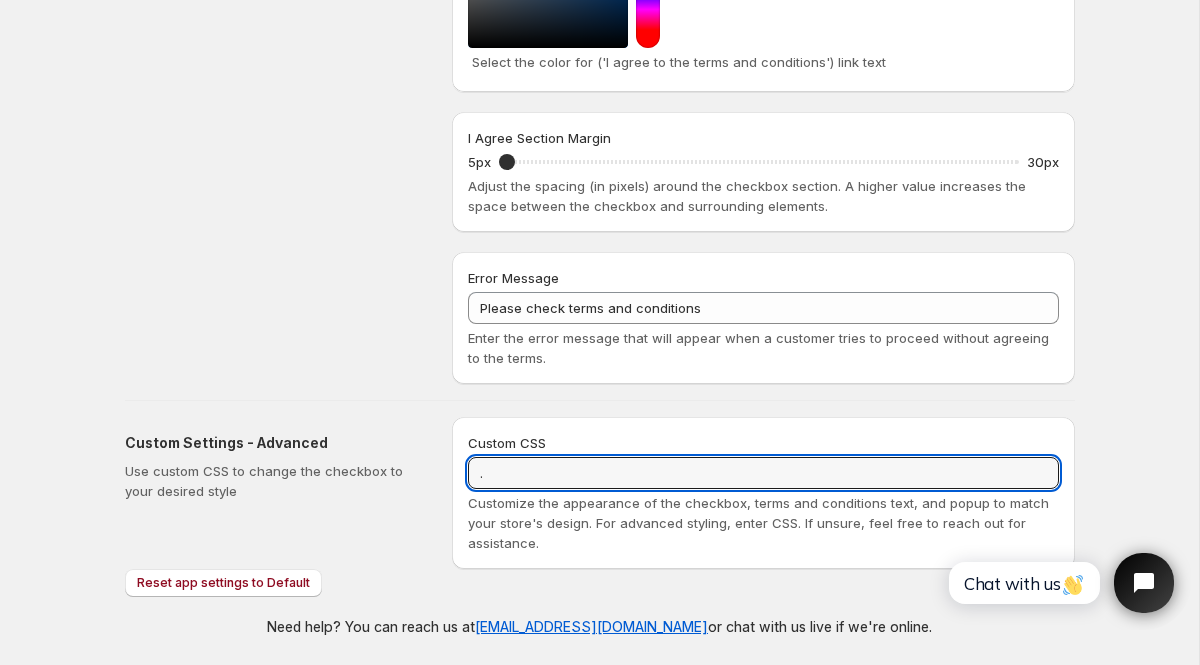 paste on "checkbox" 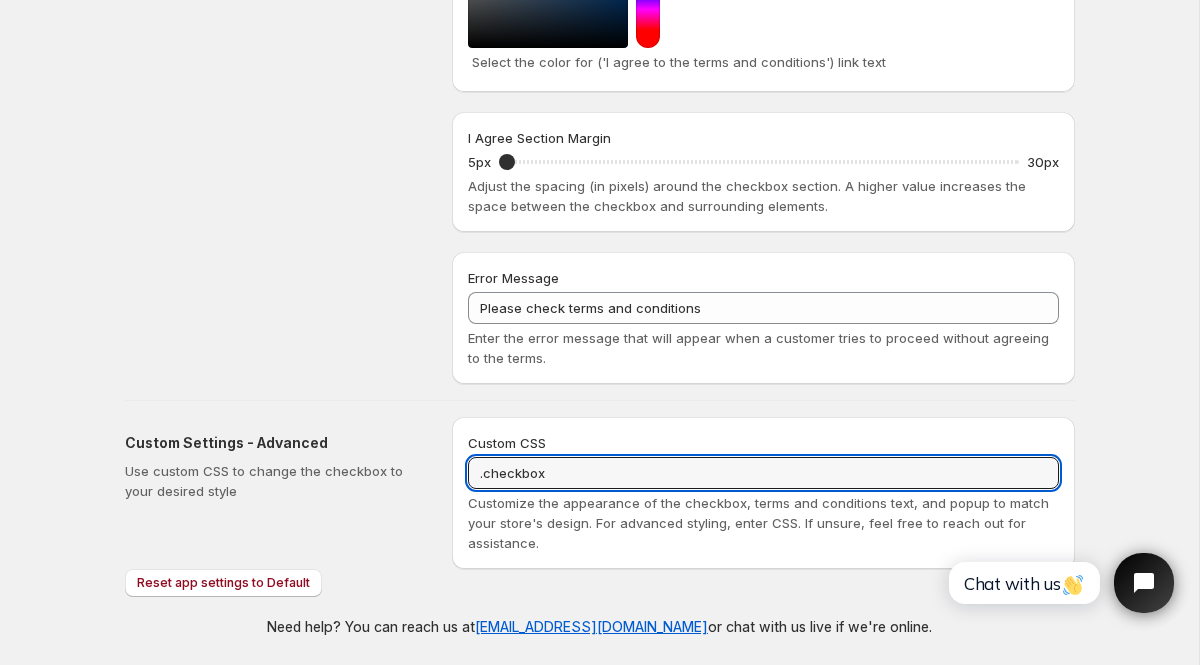 type on "." 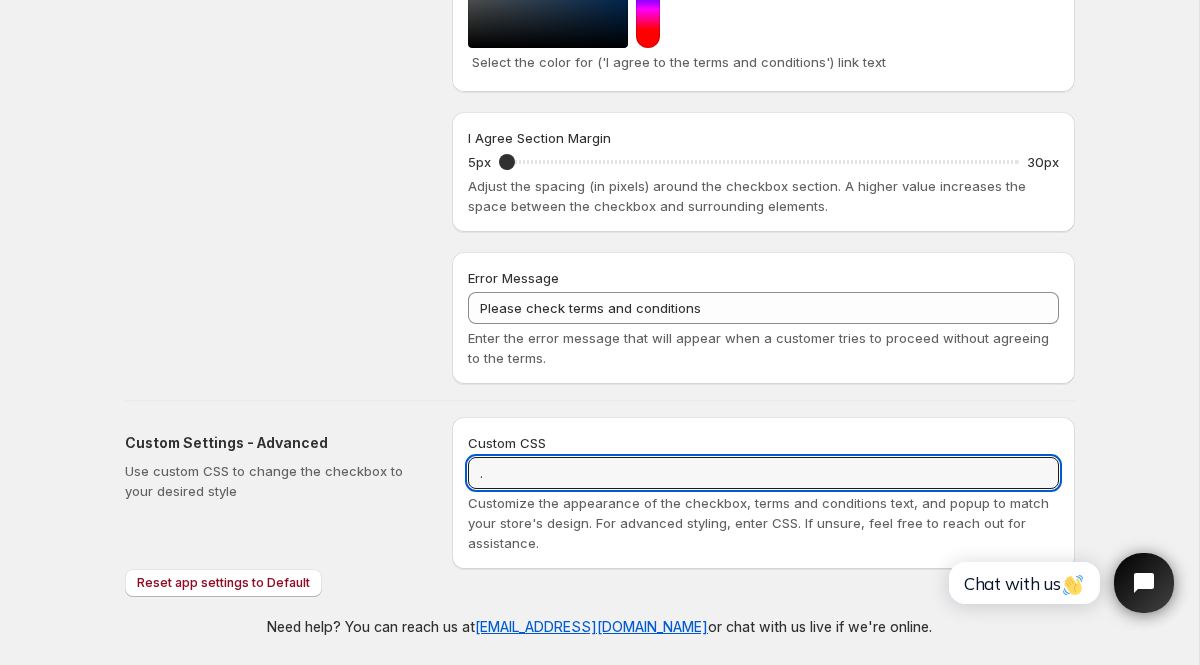 paste on "checkbox" 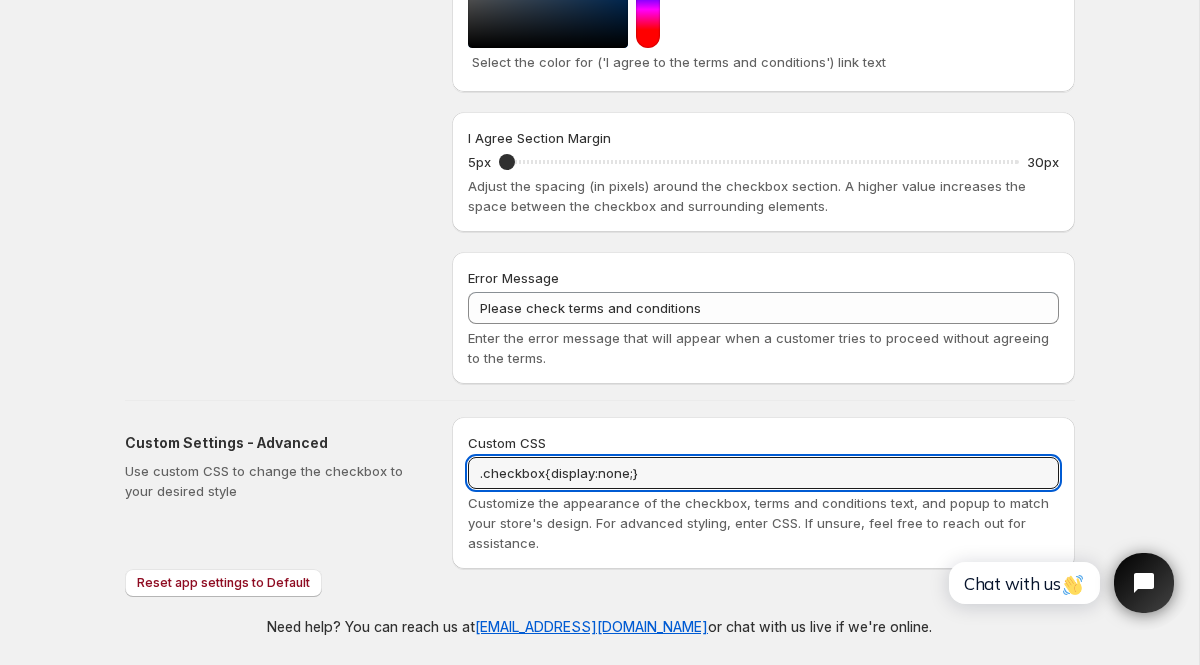 type on ".checkbox{display:none;}" 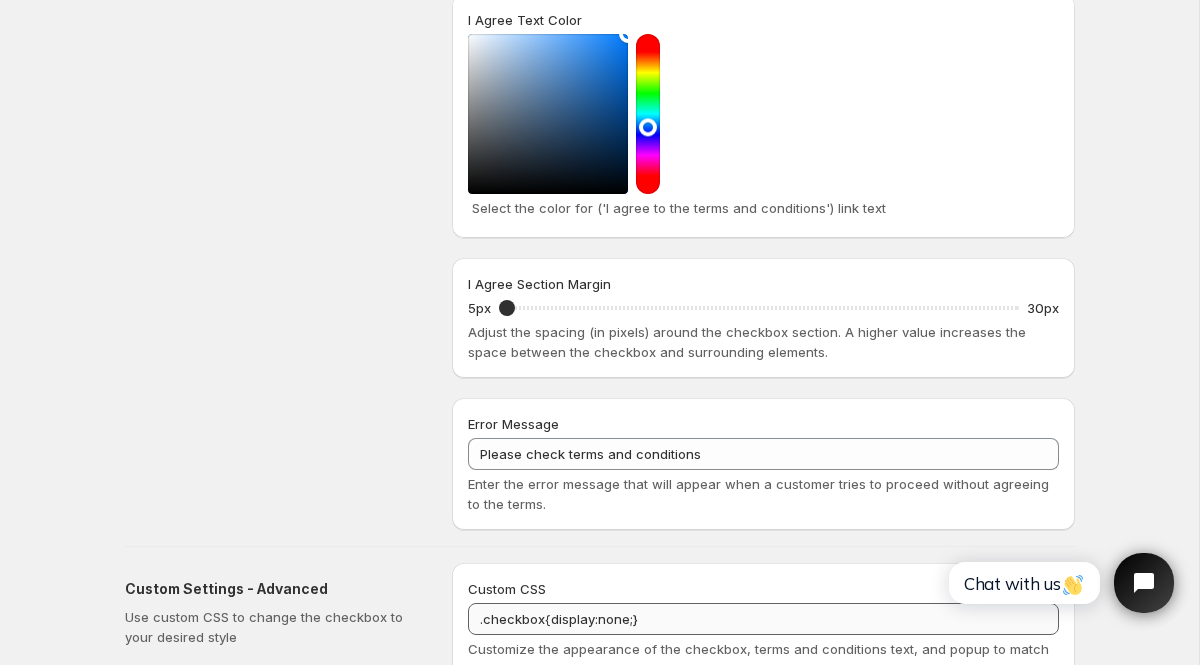 scroll, scrollTop: 1118, scrollLeft: 0, axis: vertical 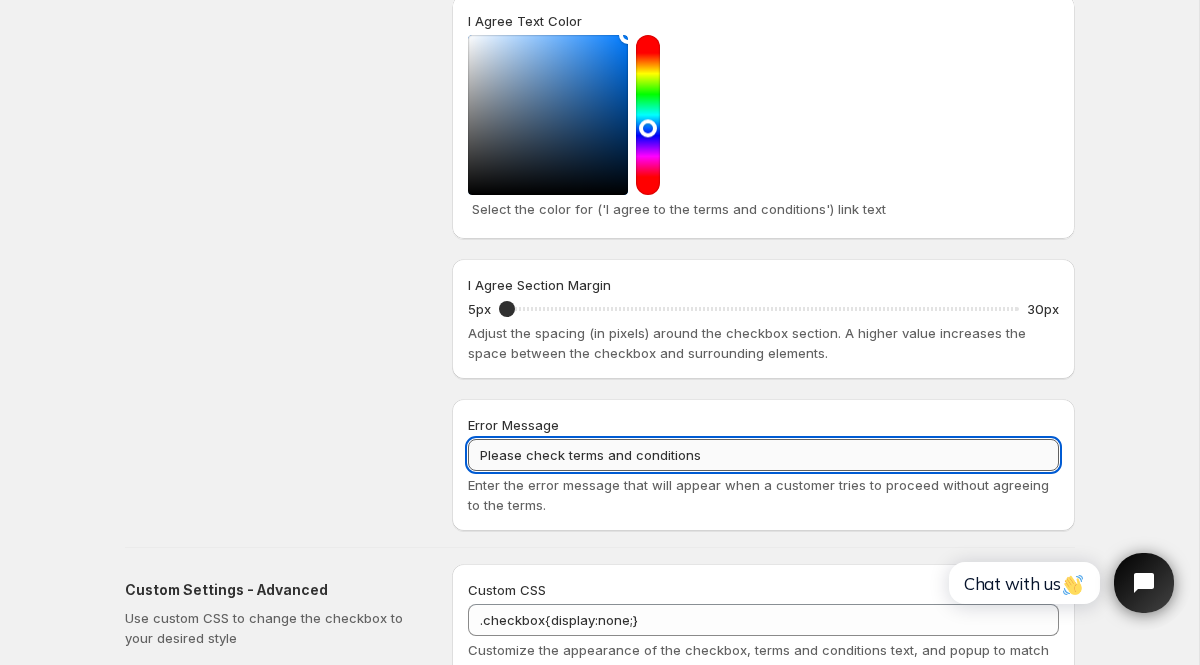 click on "Please check terms and conditions" at bounding box center (763, 455) 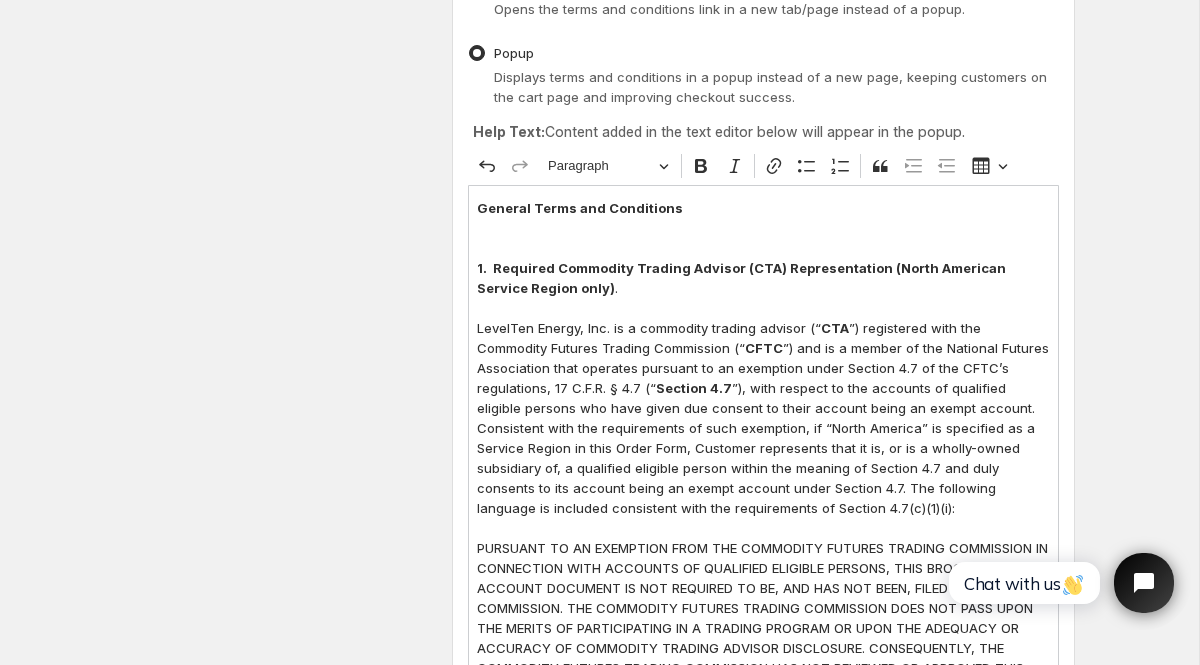 scroll, scrollTop: 0, scrollLeft: 0, axis: both 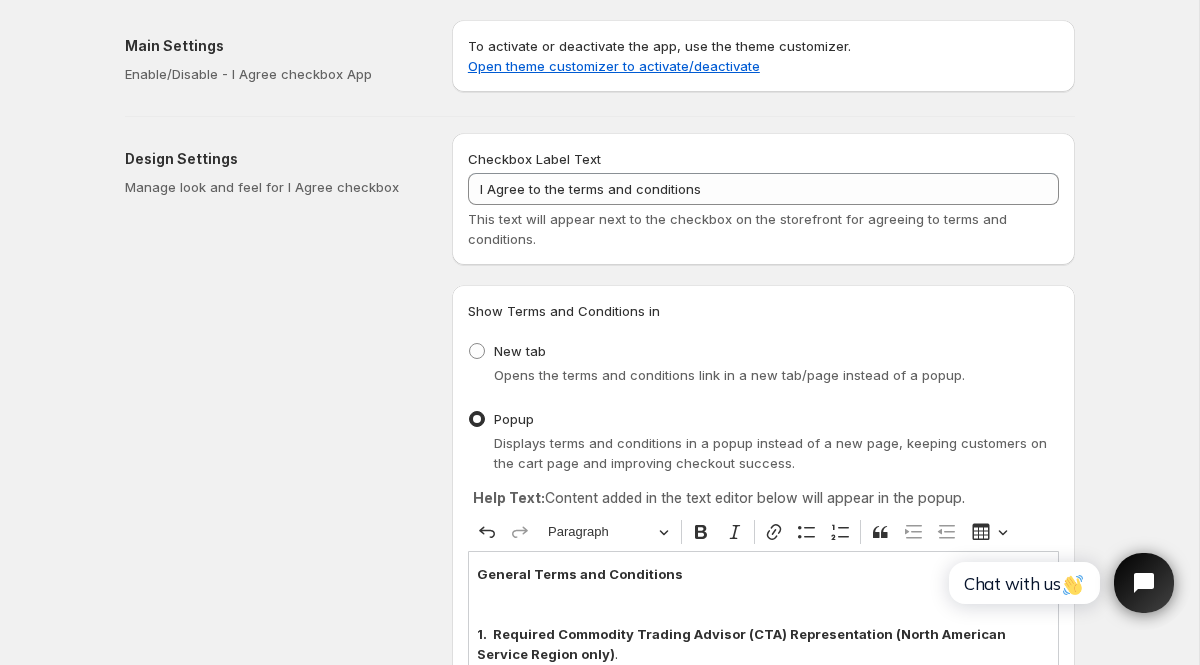 type on "Please accept our terms and conditions" 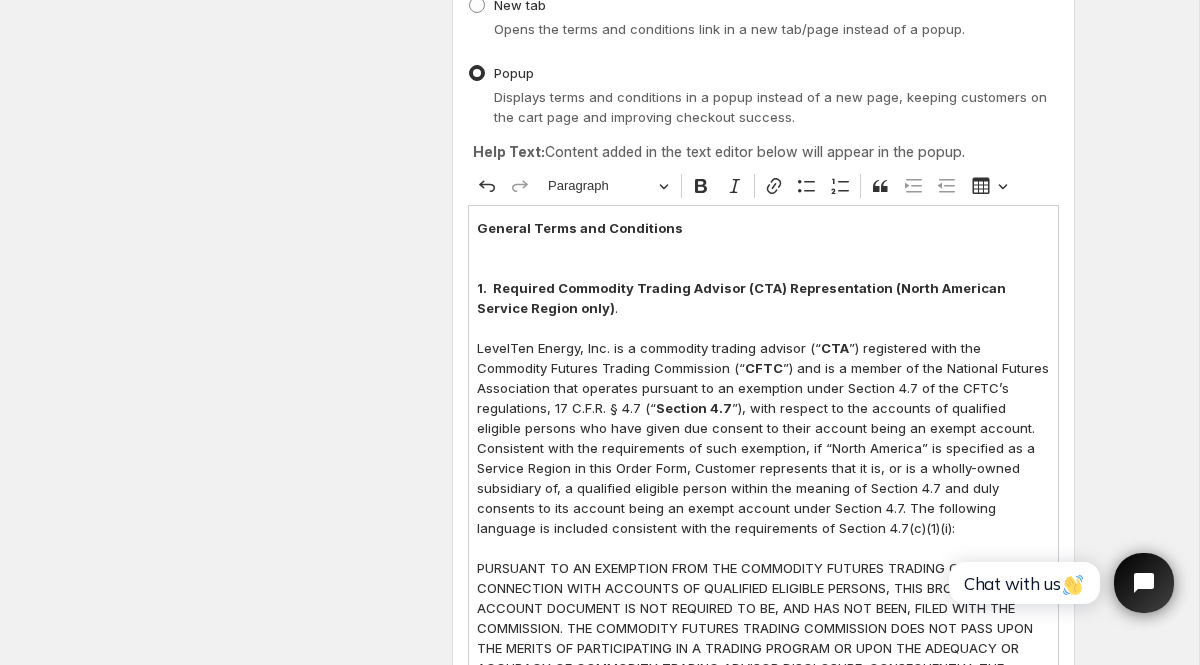 scroll, scrollTop: 0, scrollLeft: 0, axis: both 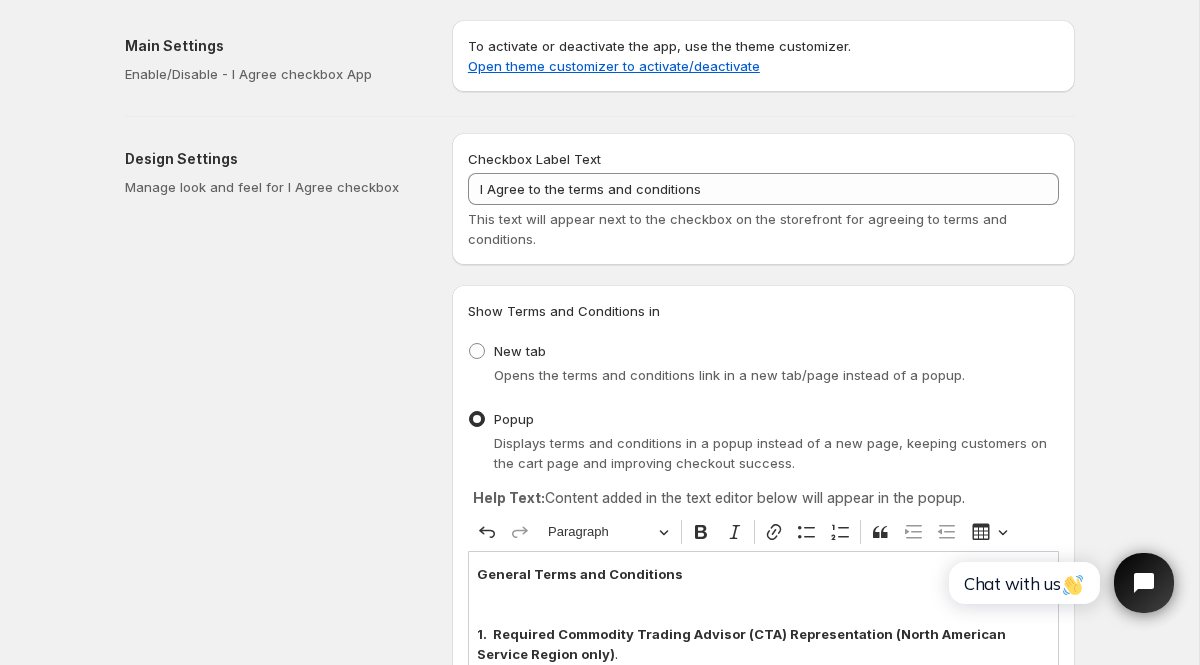 click on "To activate or deactivate the app, use the theme customizer. Open theme customizer to activate/deactivate" at bounding box center [763, 56] 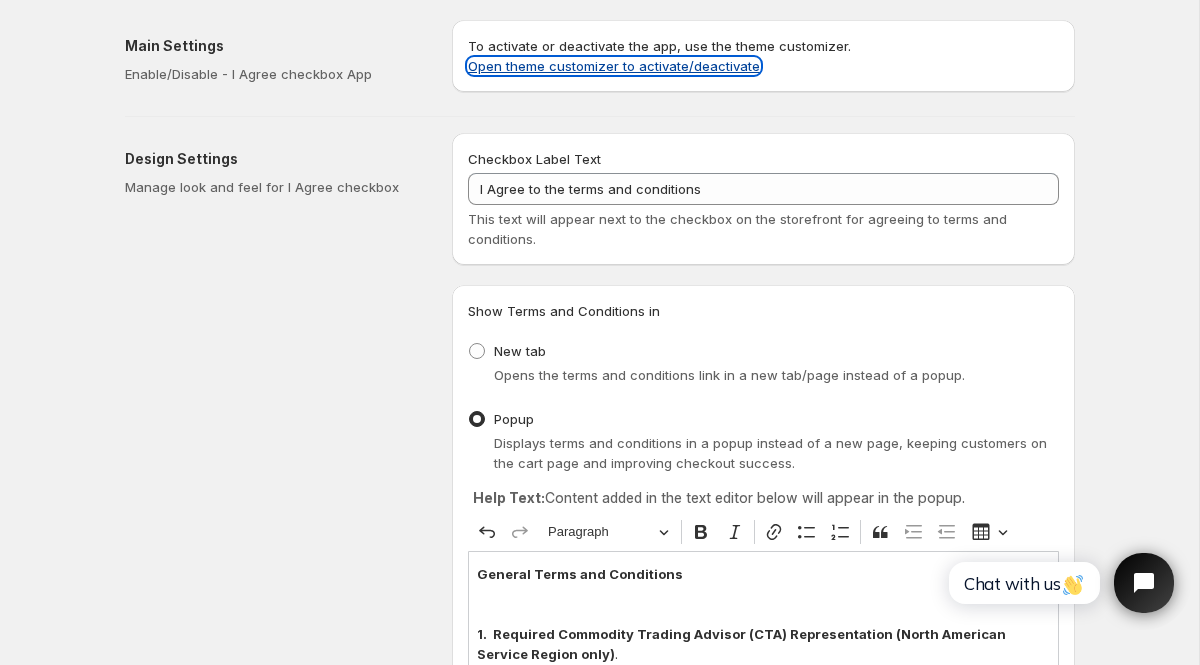 click on "Open theme customizer to activate/deactivate" at bounding box center [614, 66] 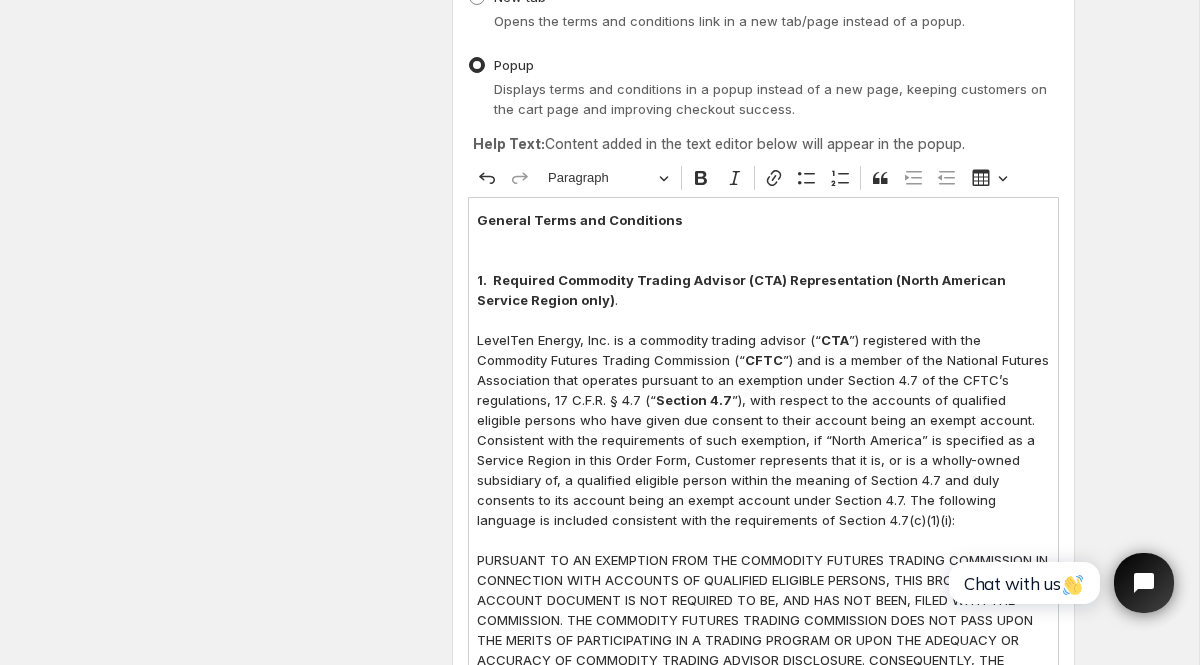 scroll, scrollTop: 358, scrollLeft: 0, axis: vertical 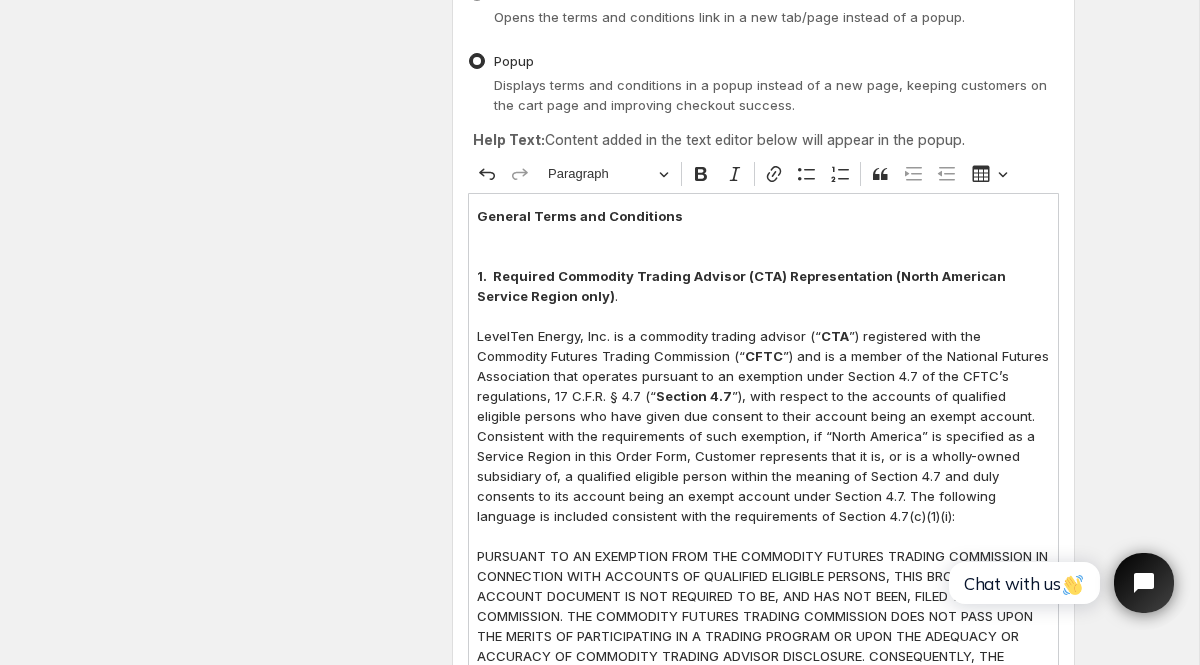 click at bounding box center (763, 256) 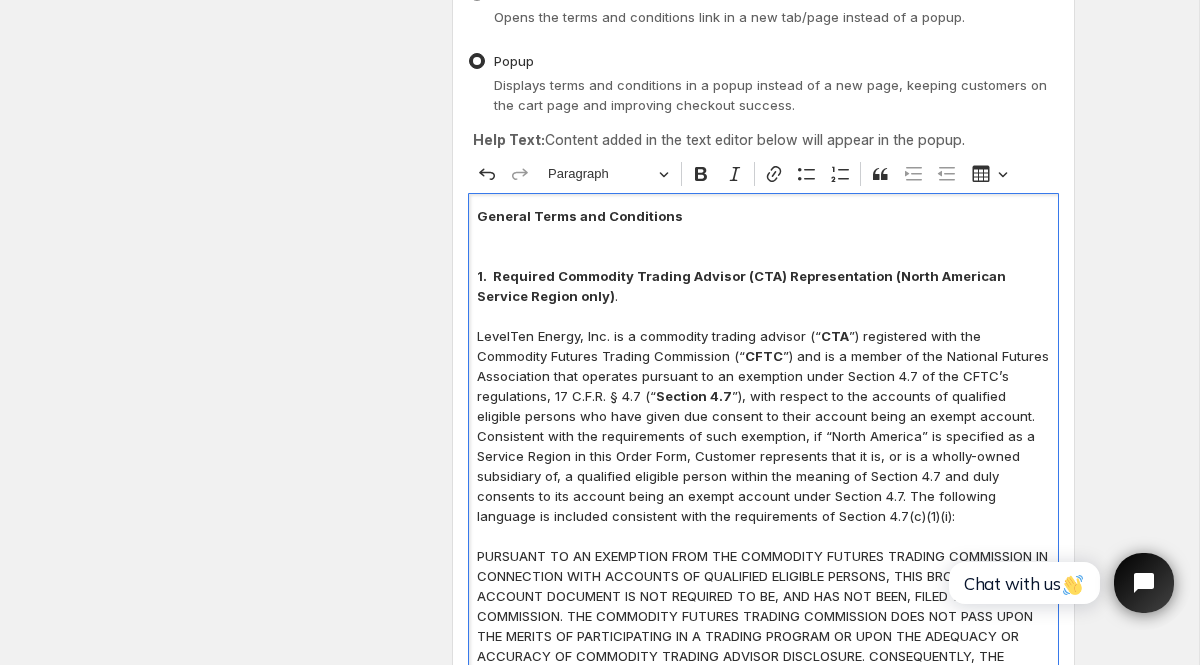 click at bounding box center [763, 236] 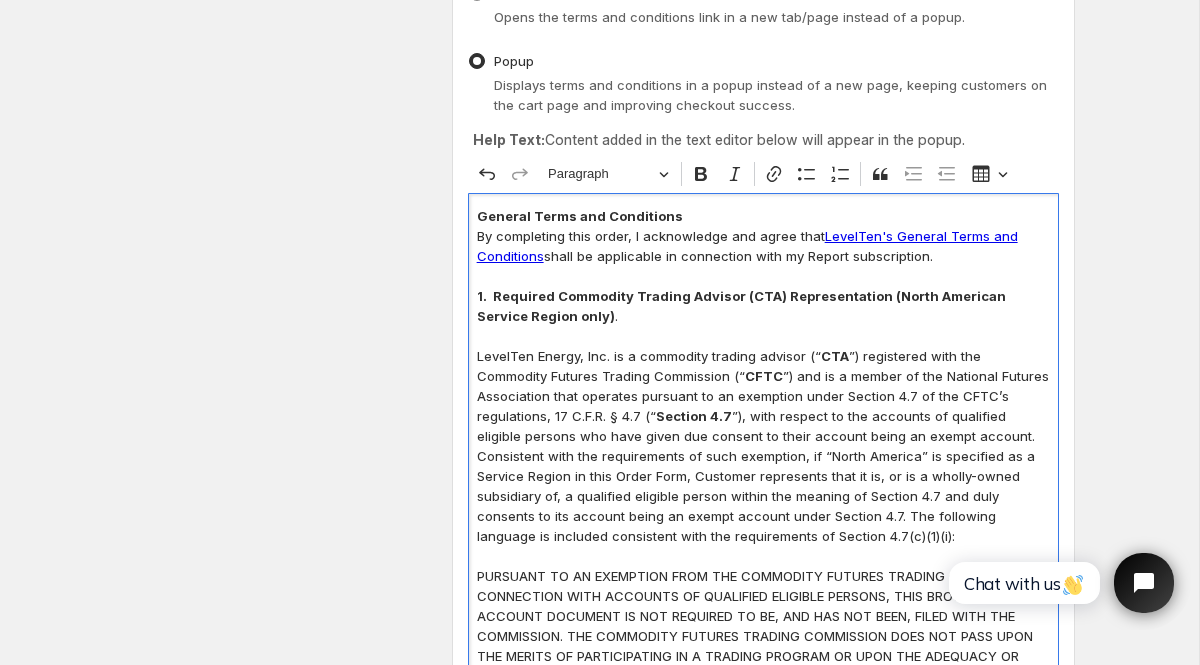click on "By completing this order, I acknowledge and agree that  LevelTen's General Terms and Conditions  shall be applicable in connection with my Report subscription." at bounding box center (763, 246) 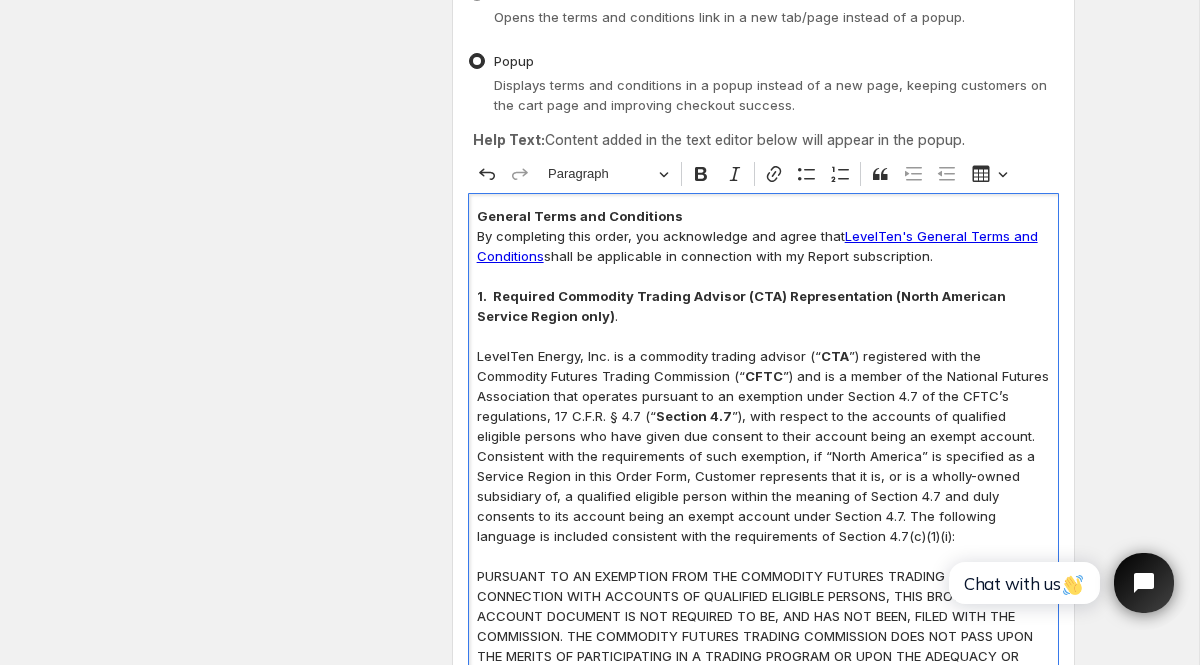 click on "By completing this order, you acknowledge and agree that  LevelTen's General Terms and Conditions  shall be applicable in connection with my Report subscription." at bounding box center [763, 246] 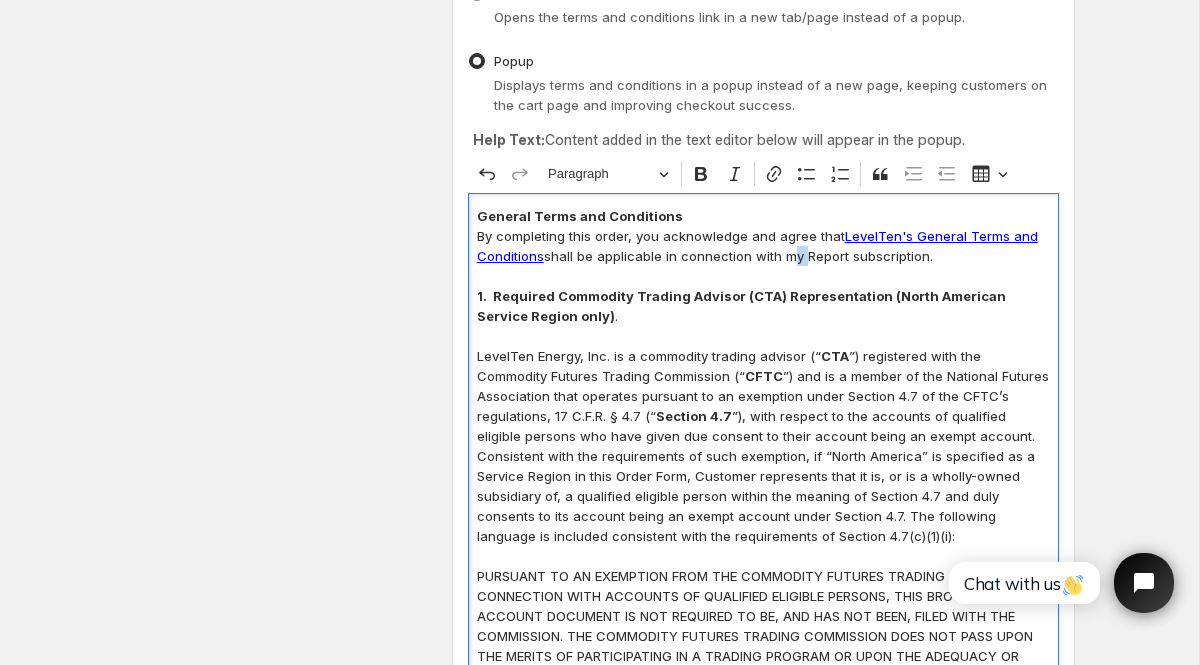 click on "By completing this order, you acknowledge and agree that  LevelTen's General Terms and Conditions  shall be applicable in connection with my Report subscription." at bounding box center [763, 246] 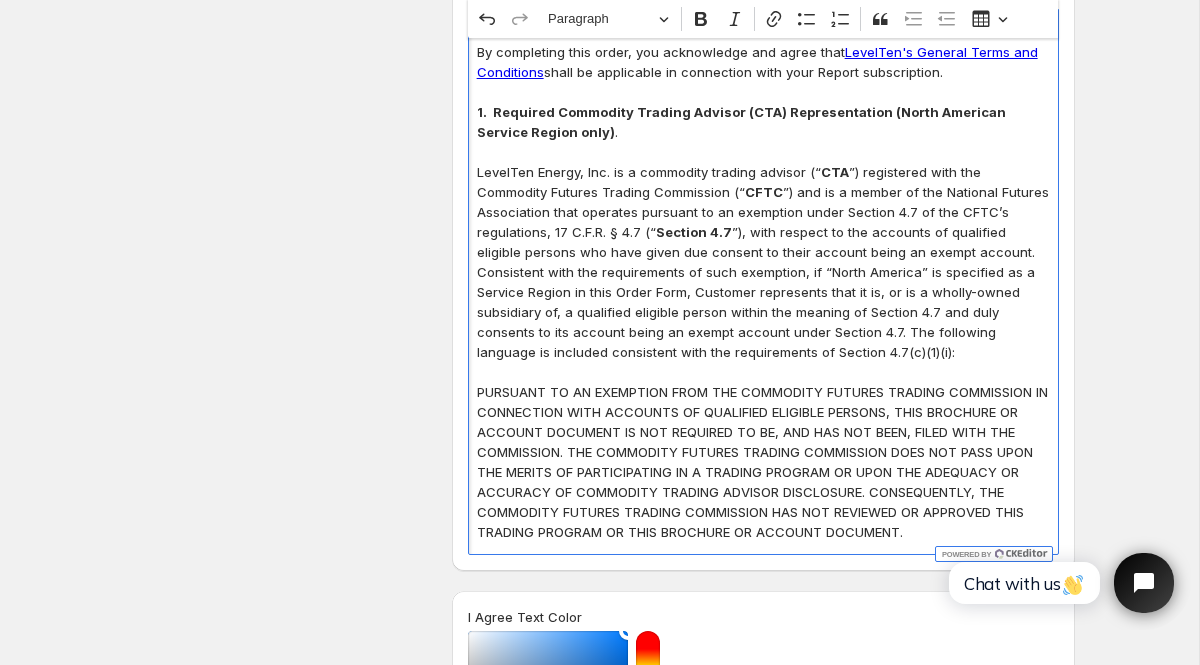 scroll, scrollTop: 545, scrollLeft: 0, axis: vertical 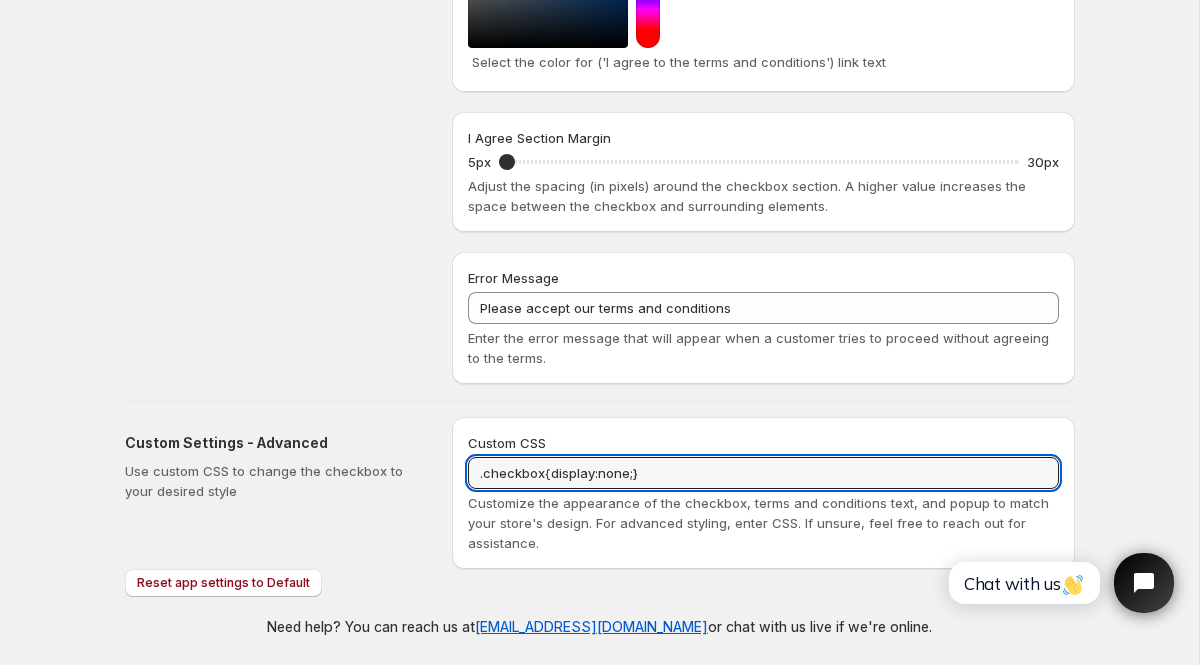 drag, startPoint x: 545, startPoint y: 475, endPoint x: 443, endPoint y: 475, distance: 102 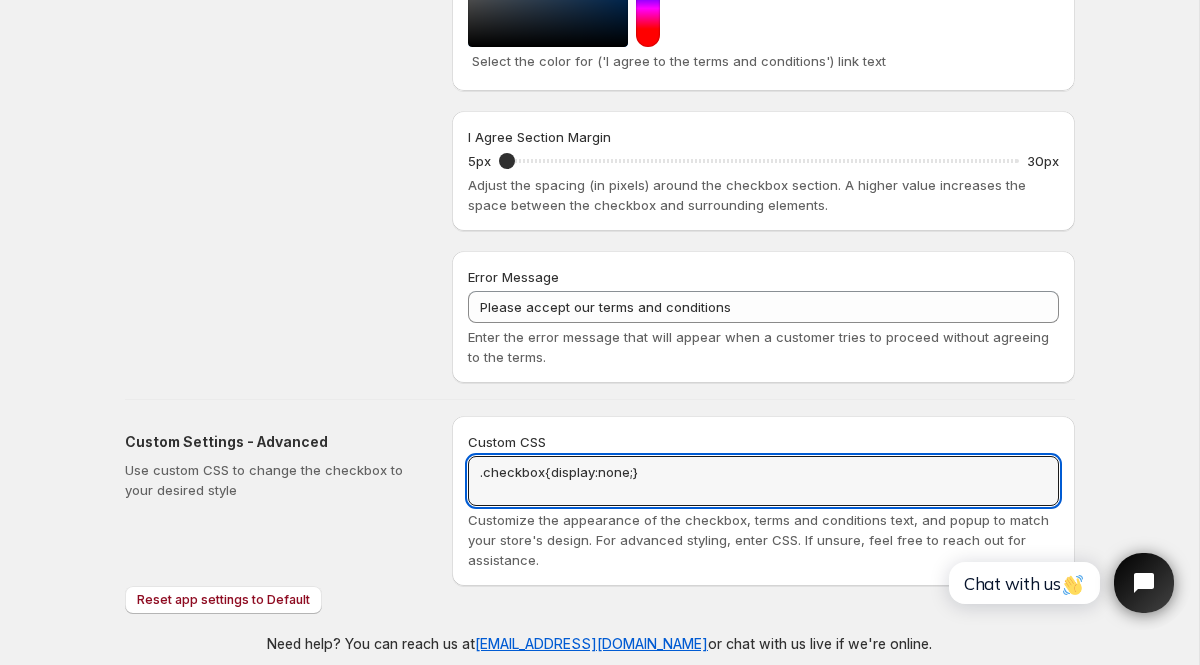 scroll, scrollTop: 0, scrollLeft: 0, axis: both 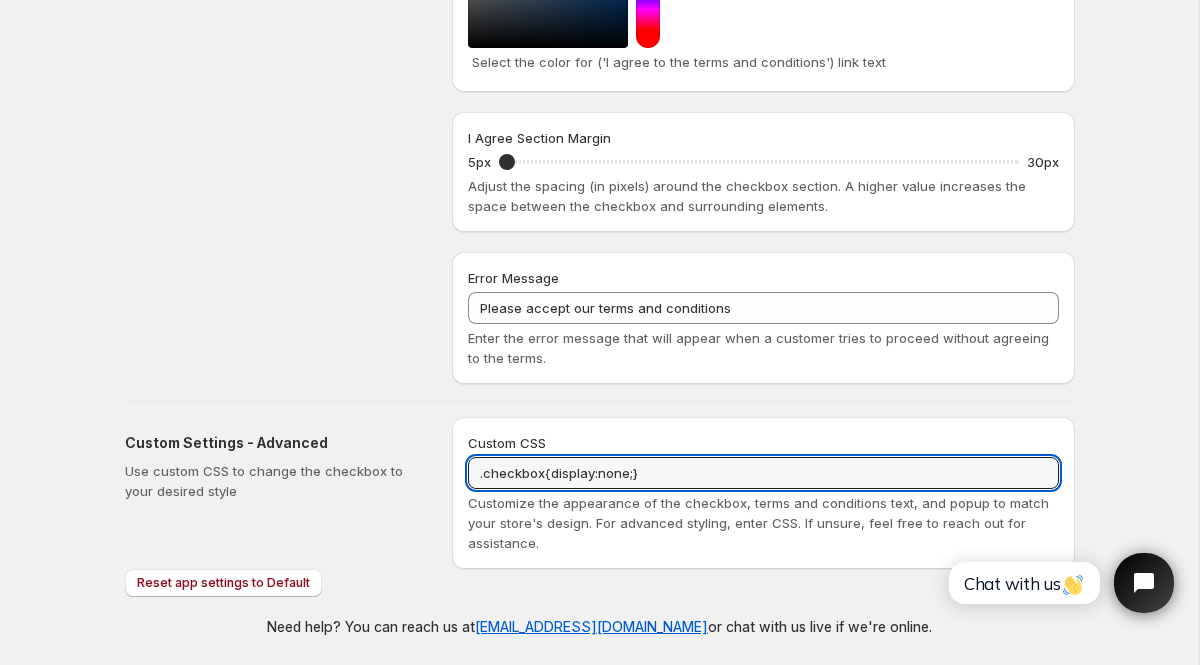 paste on "input[type=checkbox]" 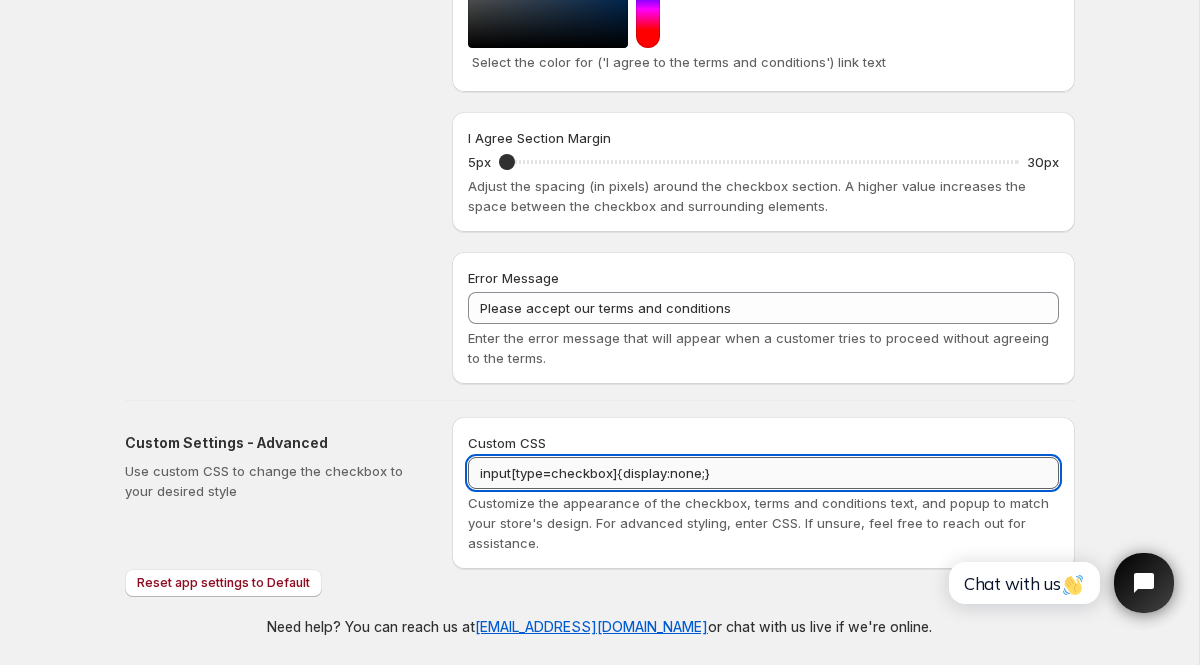 click on "input[type=checkbox]{display:none;}" at bounding box center [763, 473] 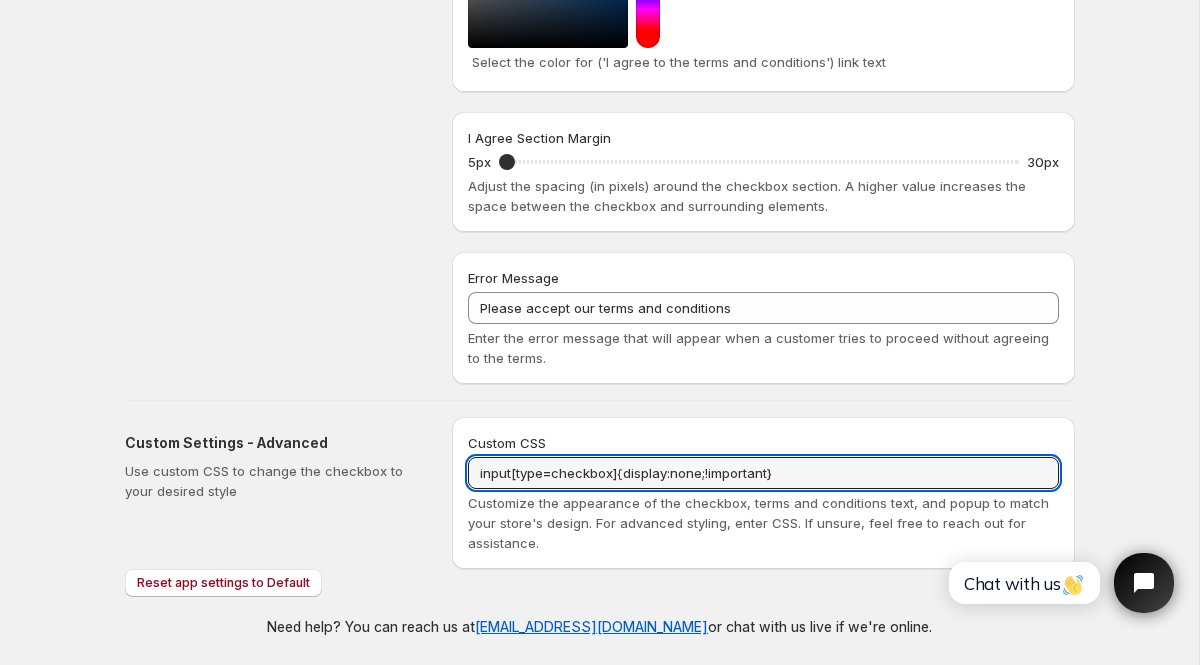 click on "Customize the appearance of the checkbox, terms and conditions text, and popup to match your store's design. For advanced styling, enter CSS. If unsure, feel free to reach out for assistance." at bounding box center (763, 523) 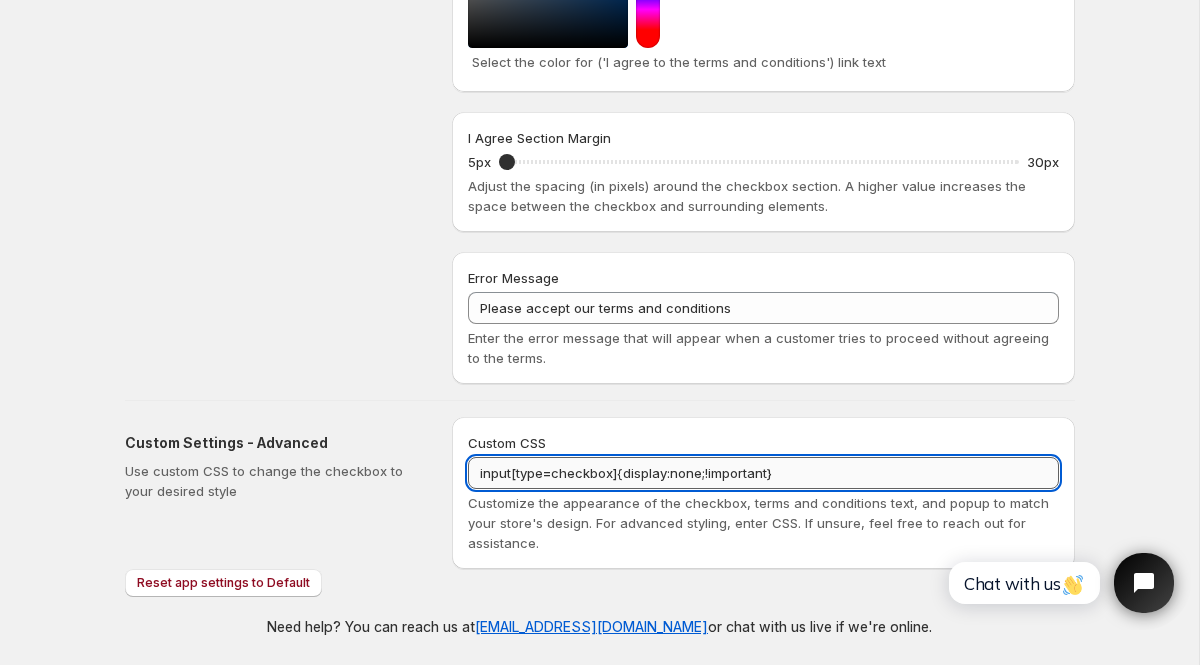 click on "input[type=checkbox]{display:none;!important}" at bounding box center [763, 473] 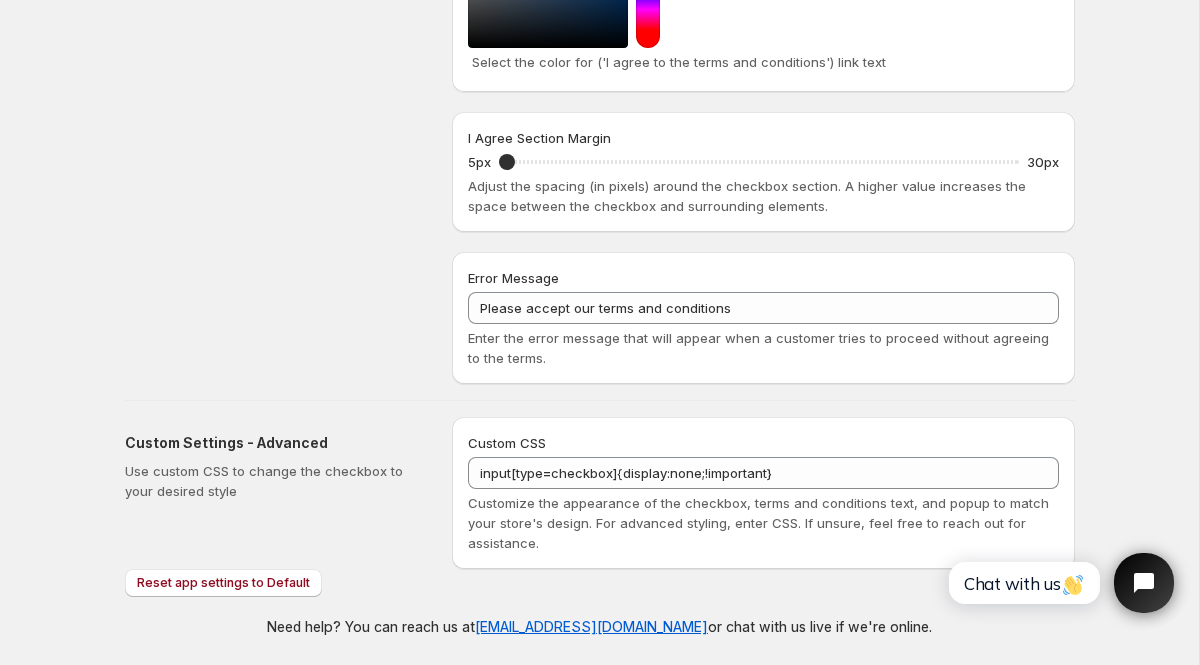 click on "Customize the appearance of the checkbox, terms and conditions text, and popup to match your store's design. For advanced styling, enter CSS. If unsure, feel free to reach out for assistance." at bounding box center [763, 523] 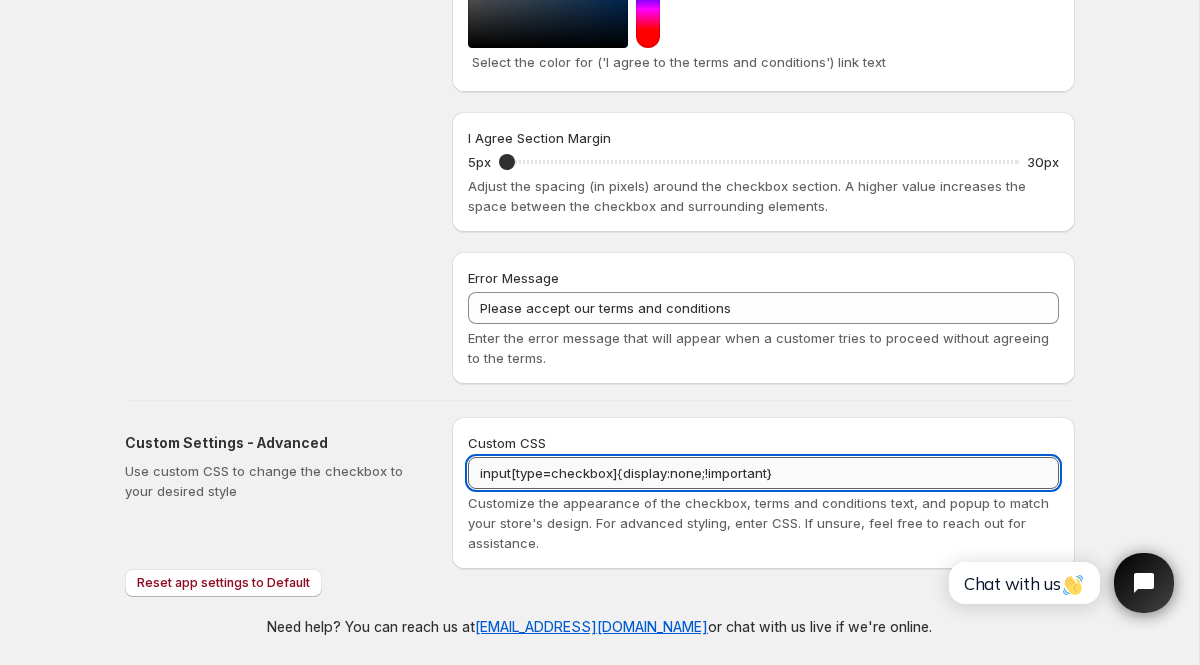 click on "input[type=checkbox]{display:none;!important}" at bounding box center [763, 473] 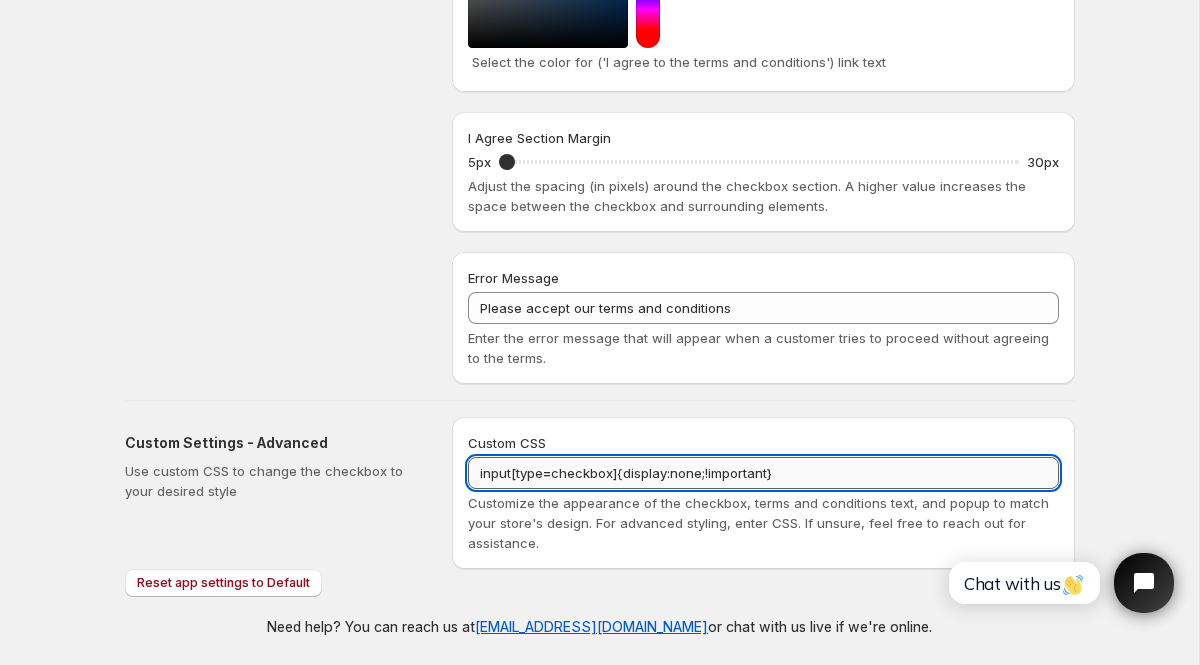 click on "input[type=checkbox]{display:none;!important}" at bounding box center [763, 473] 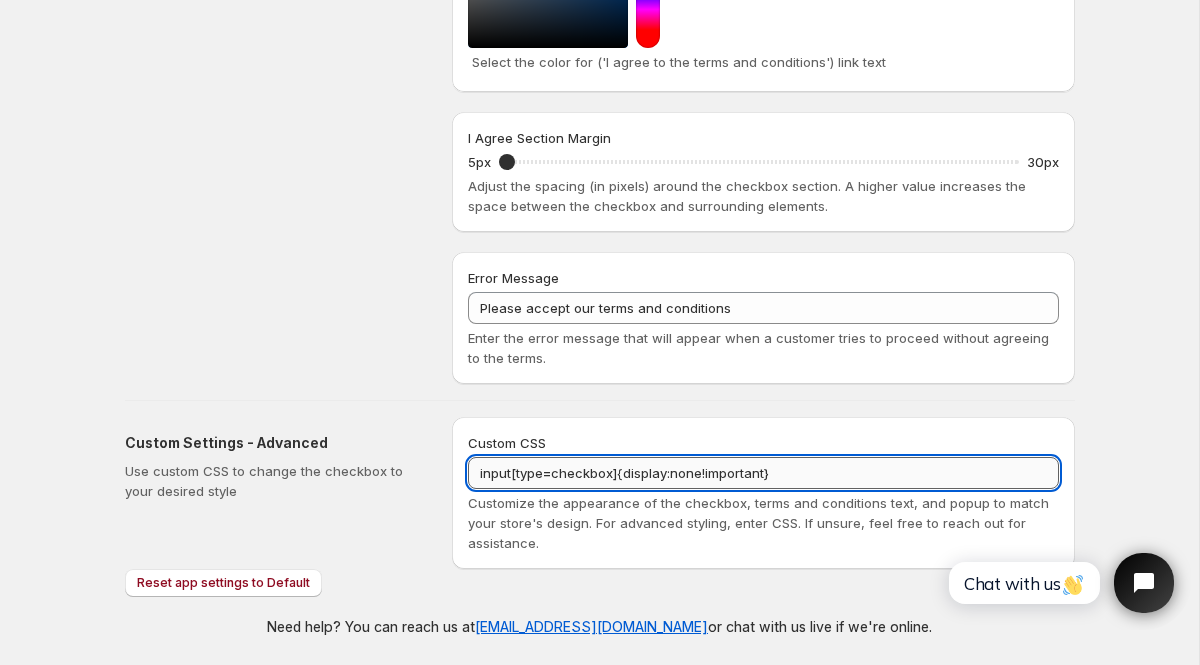 click on "input[type=checkbox]{display:none!important}" at bounding box center [763, 473] 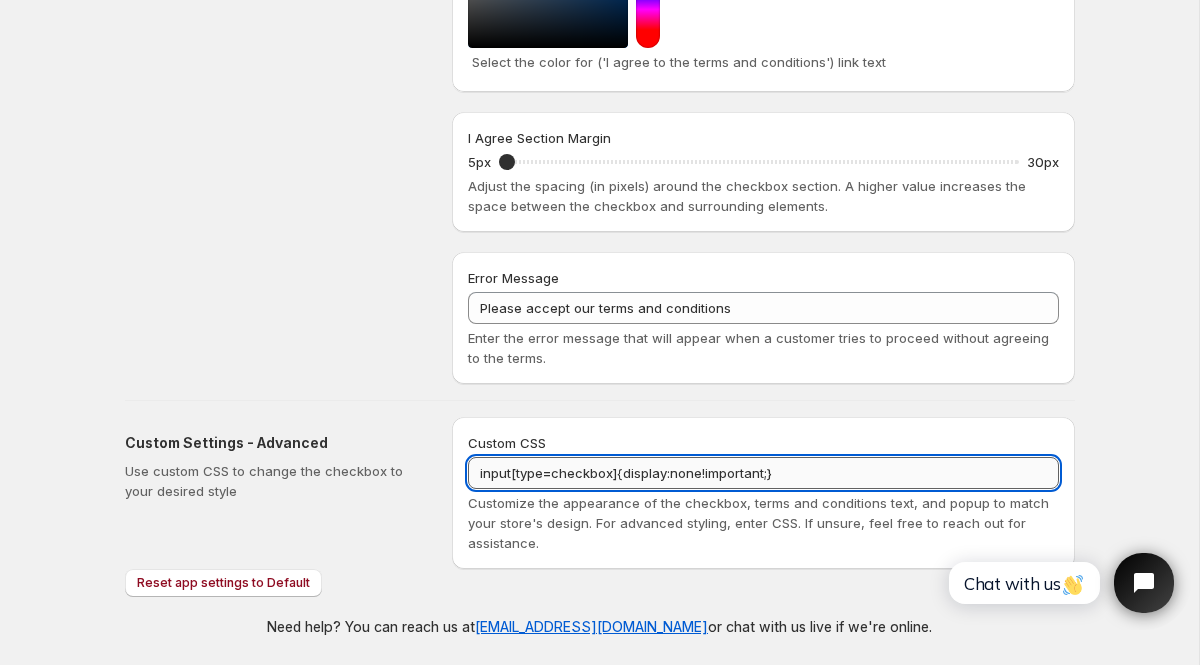 click on "input[type=checkbox]{display:none!important;}" at bounding box center (763, 473) 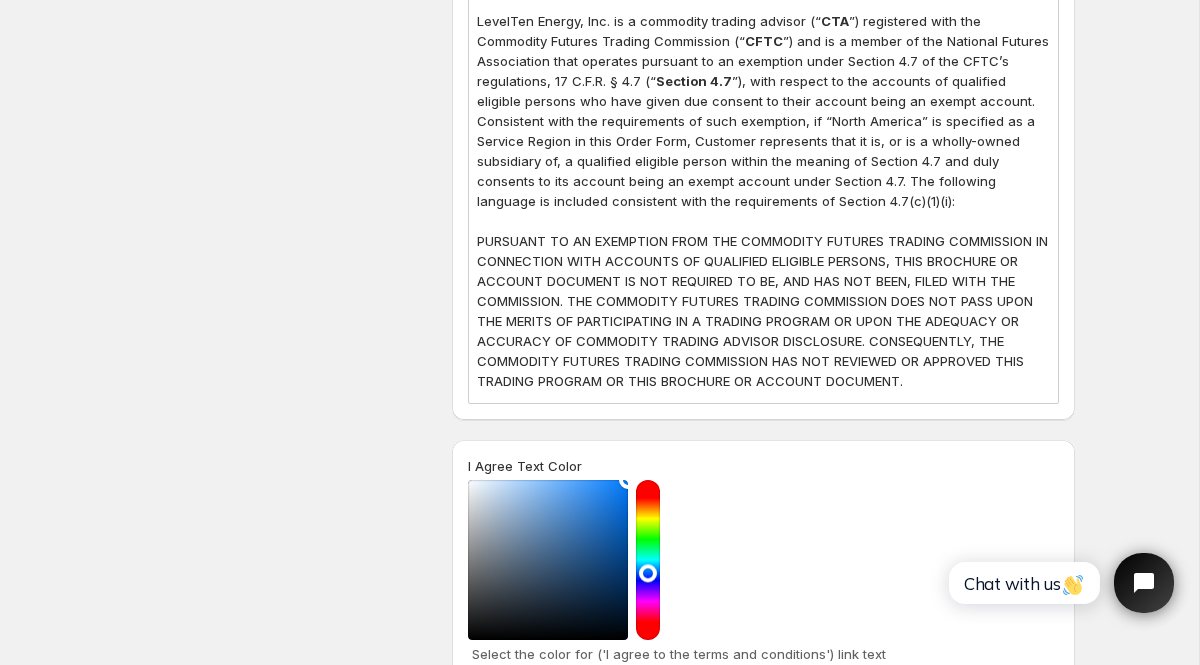 scroll, scrollTop: 0, scrollLeft: 0, axis: both 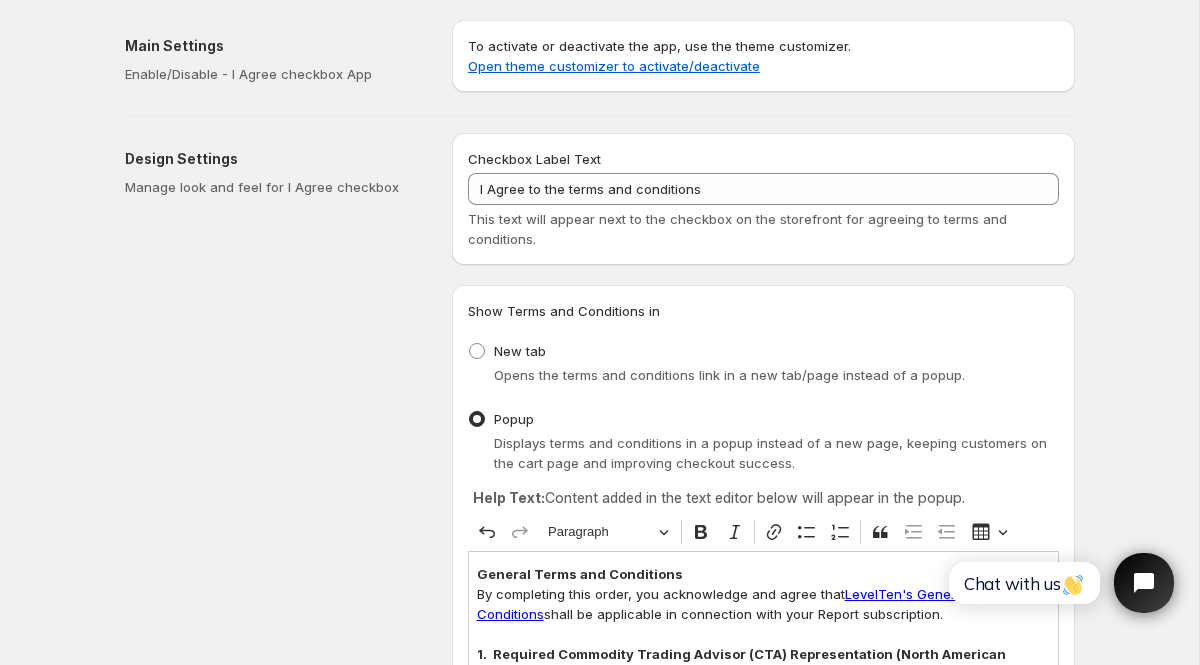 type on "input[type=checkbox]{display:none!important;}" 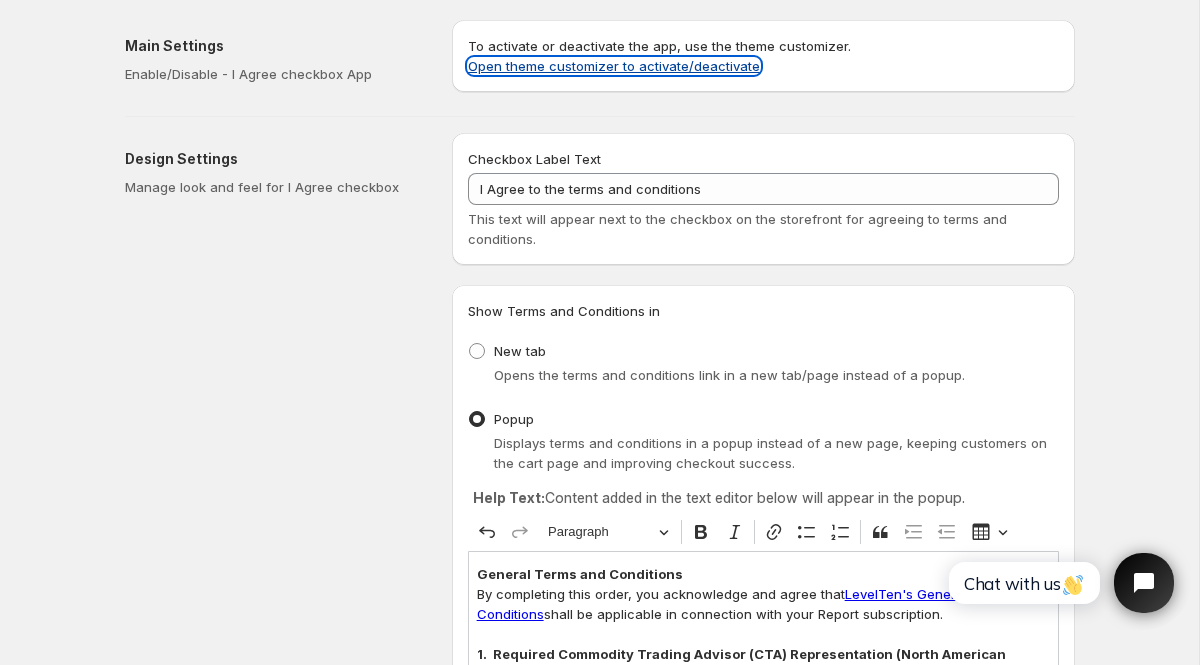 click on "Open theme customizer to activate/deactivate" at bounding box center [614, 66] 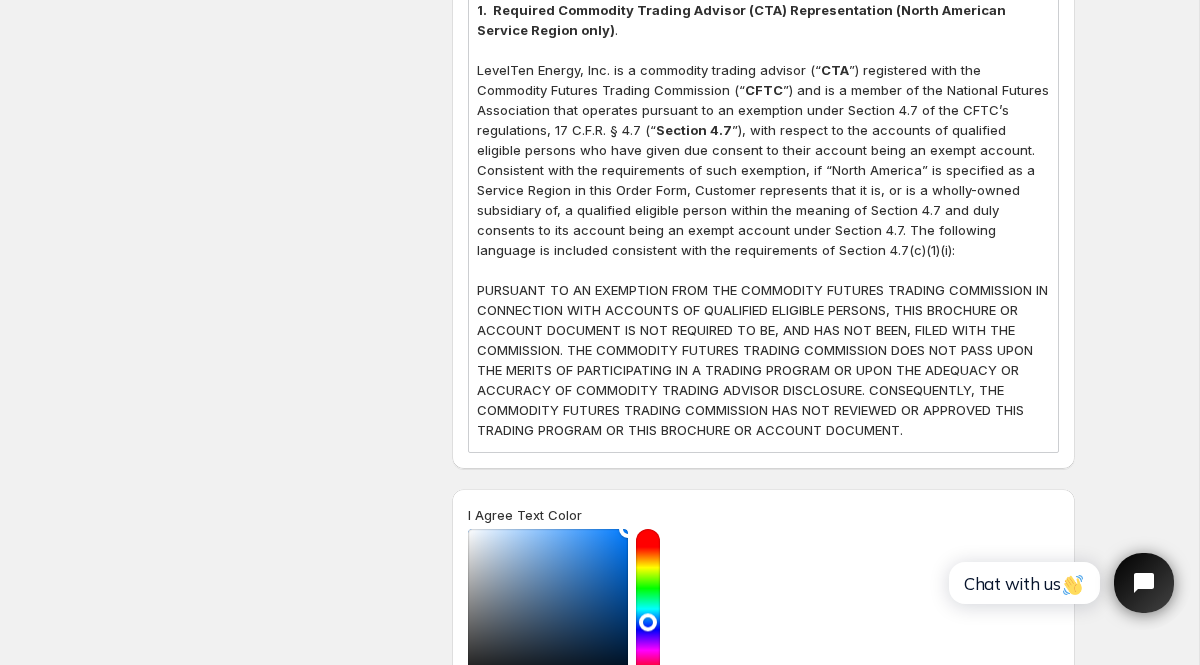 scroll, scrollTop: 0, scrollLeft: 0, axis: both 